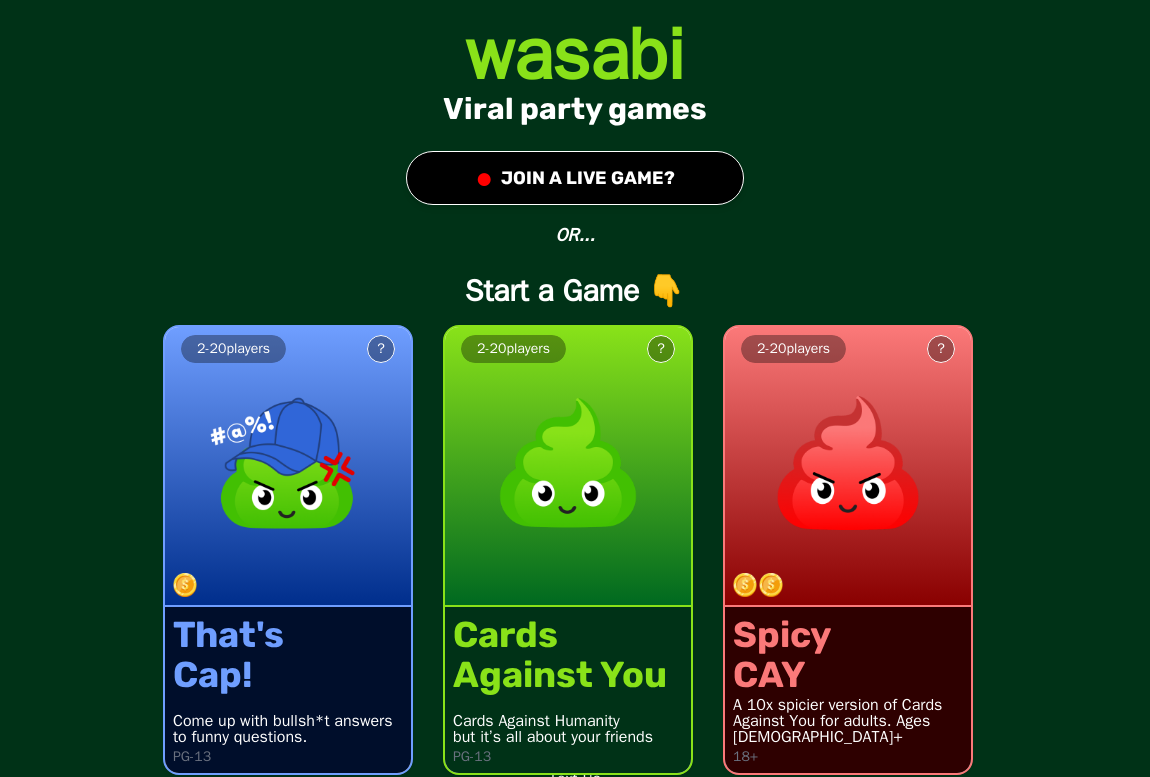 scroll, scrollTop: 0, scrollLeft: 0, axis: both 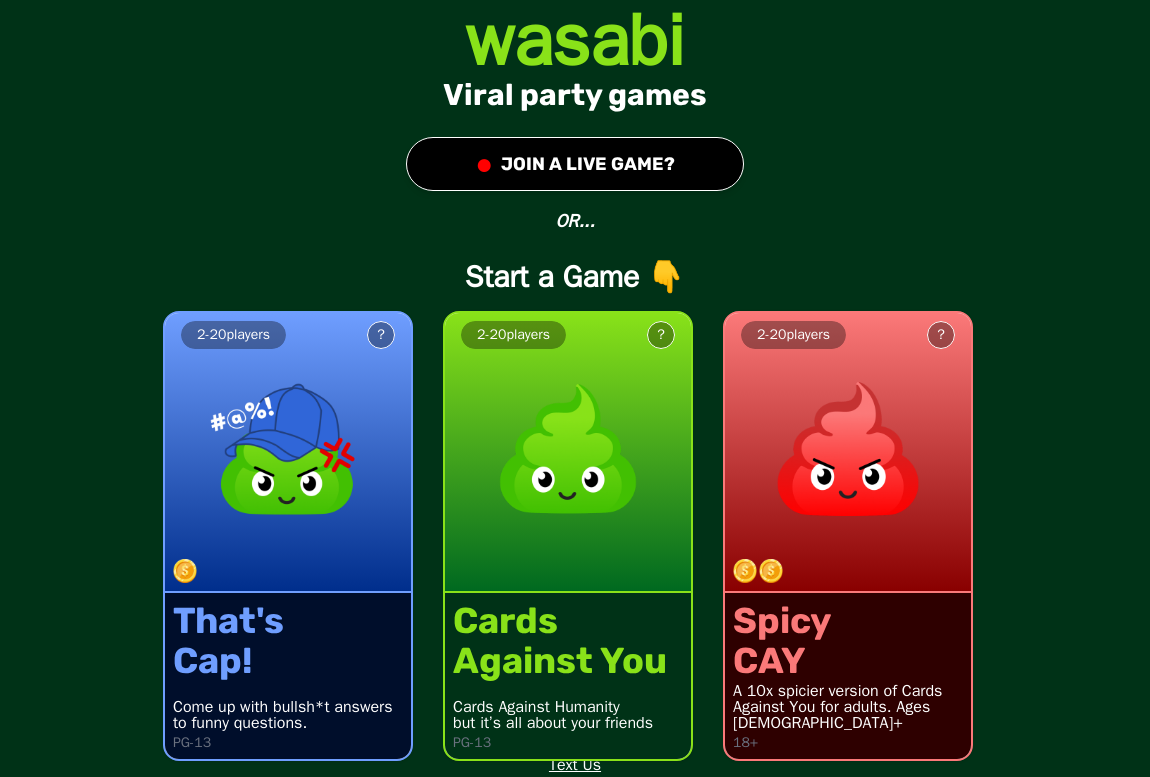 click at bounding box center (568, 449) 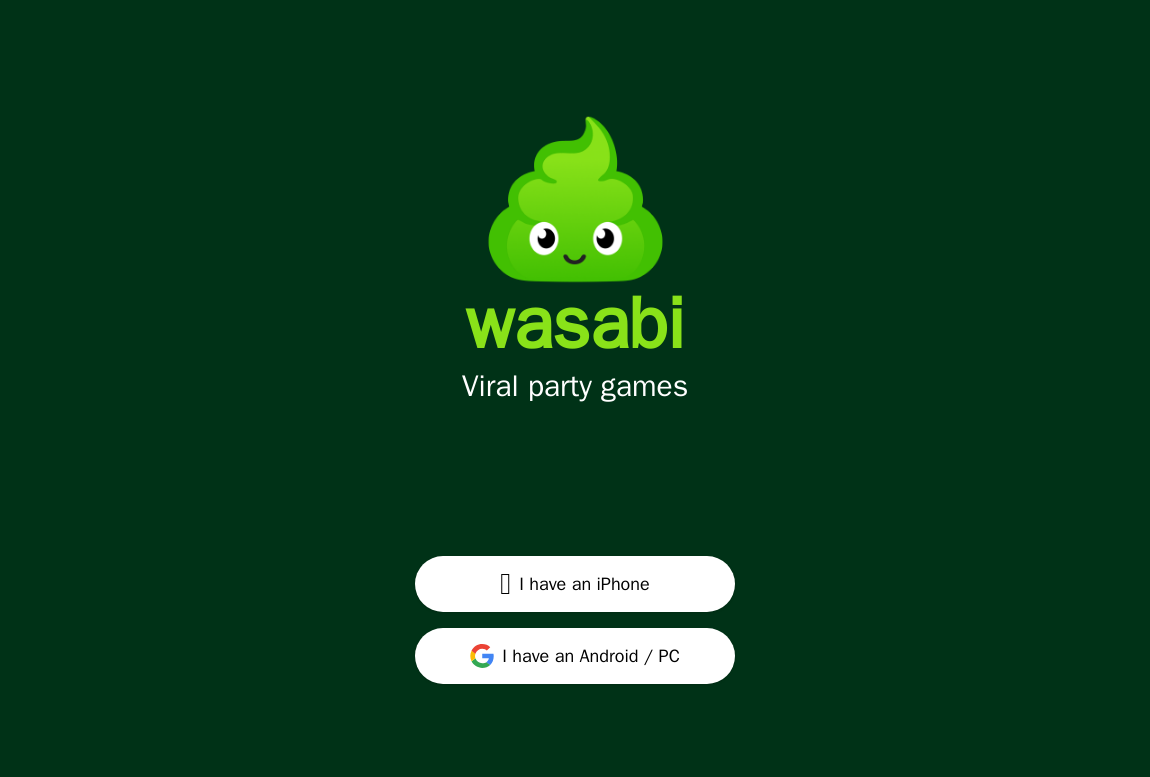 click on "I have an Android / PC" at bounding box center (575, 656) 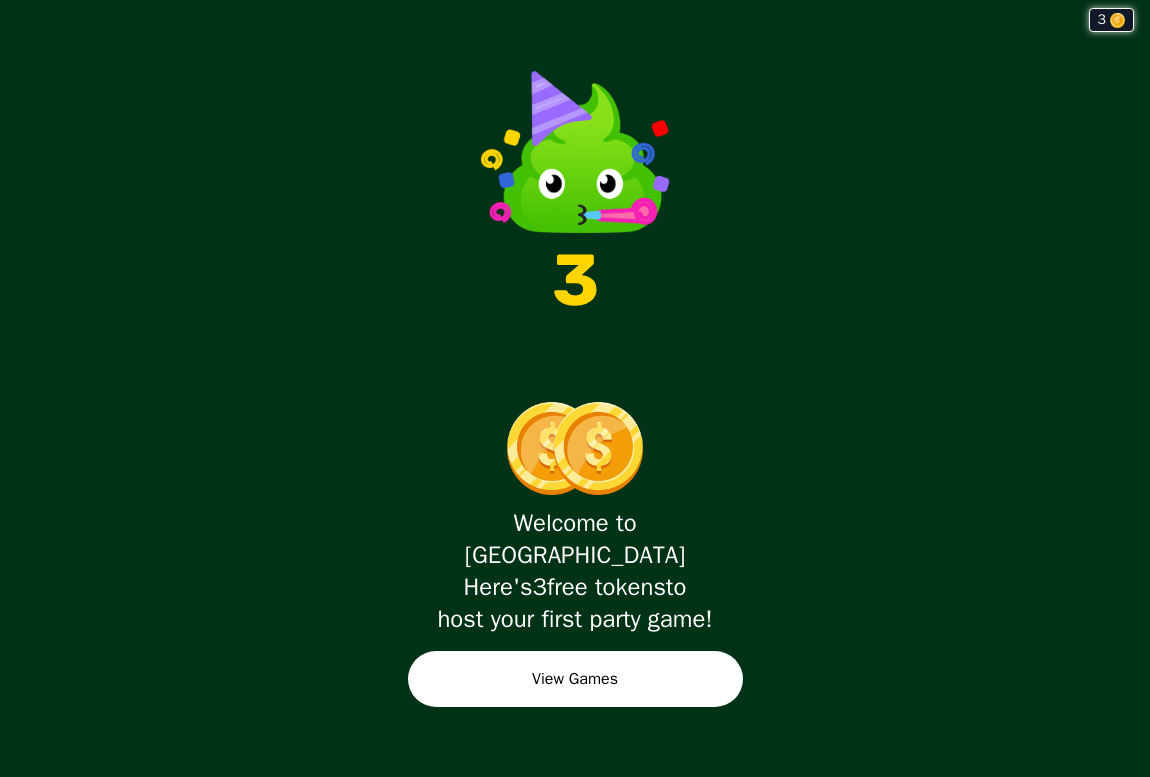 scroll, scrollTop: 0, scrollLeft: 0, axis: both 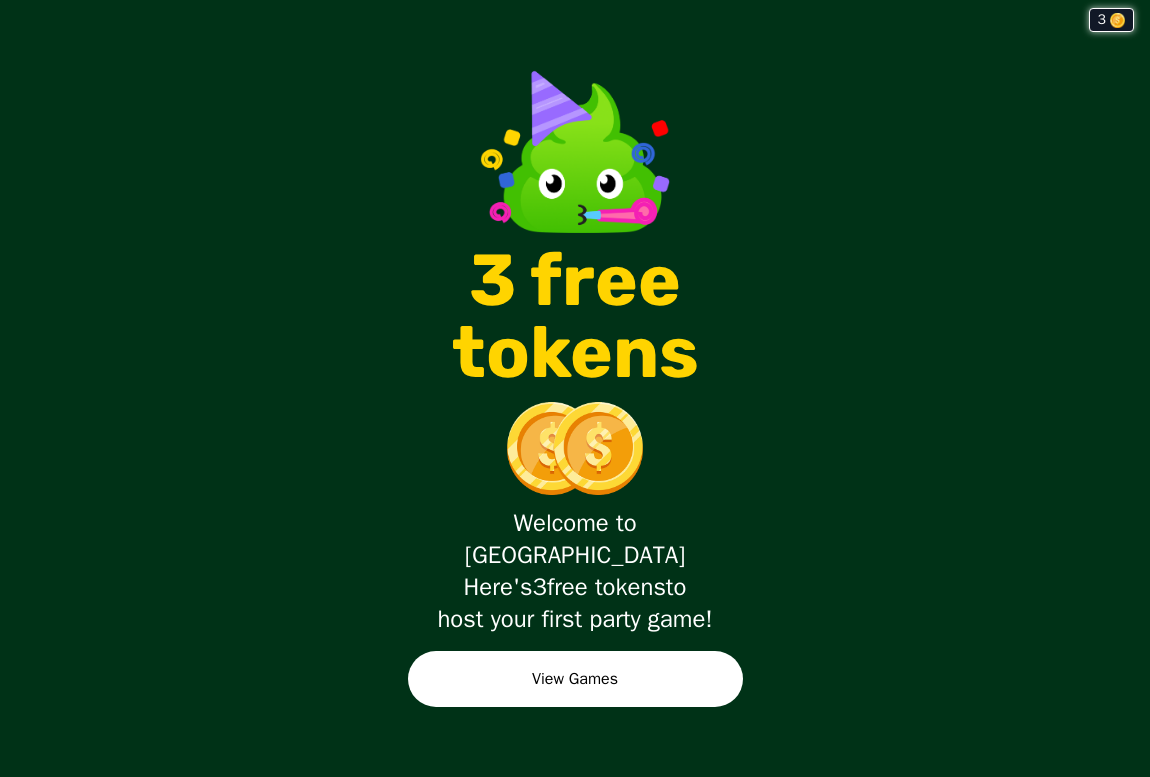 click on "View Games" at bounding box center (575, 679) 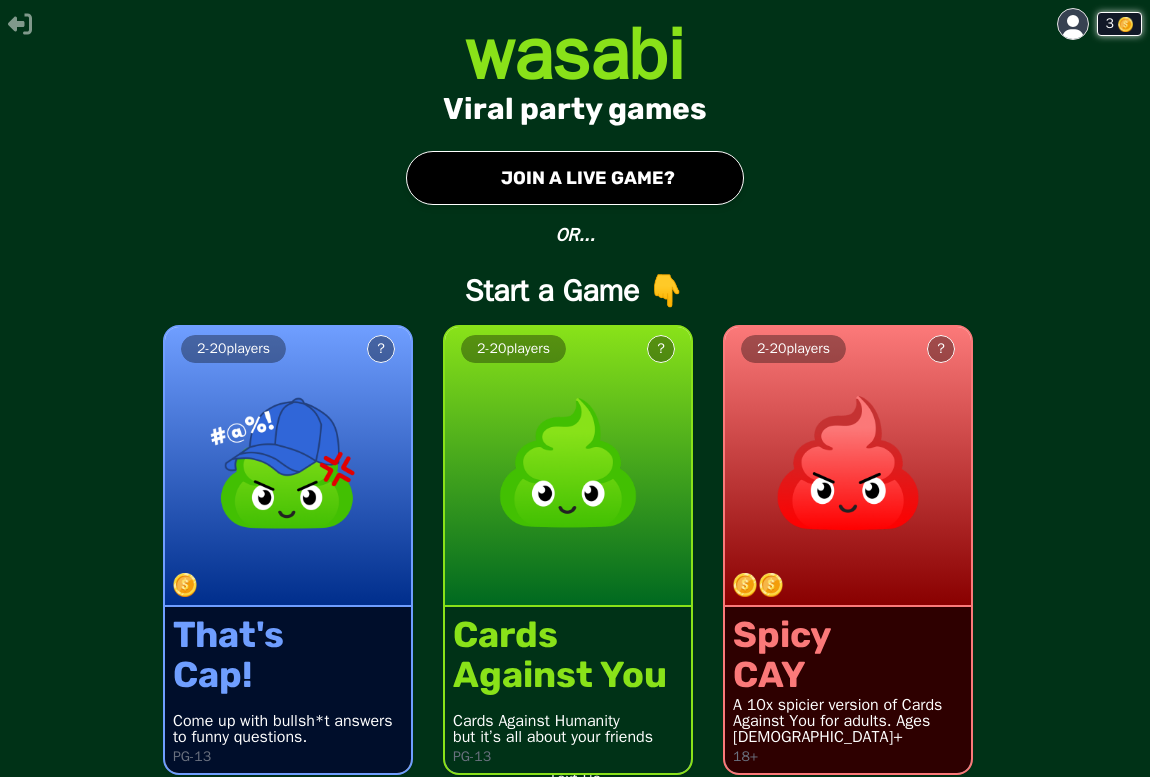 scroll, scrollTop: 0, scrollLeft: 0, axis: both 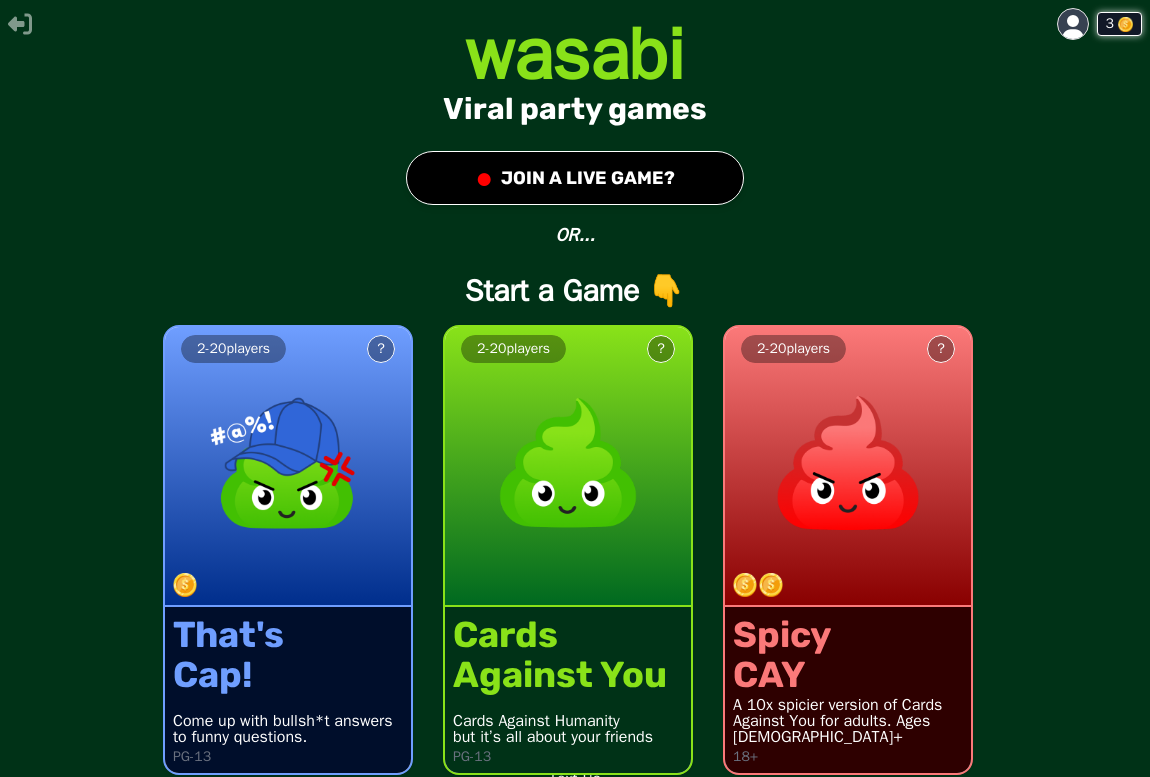 click on "● JOIN A LIVE GAME?" at bounding box center (575, 178) 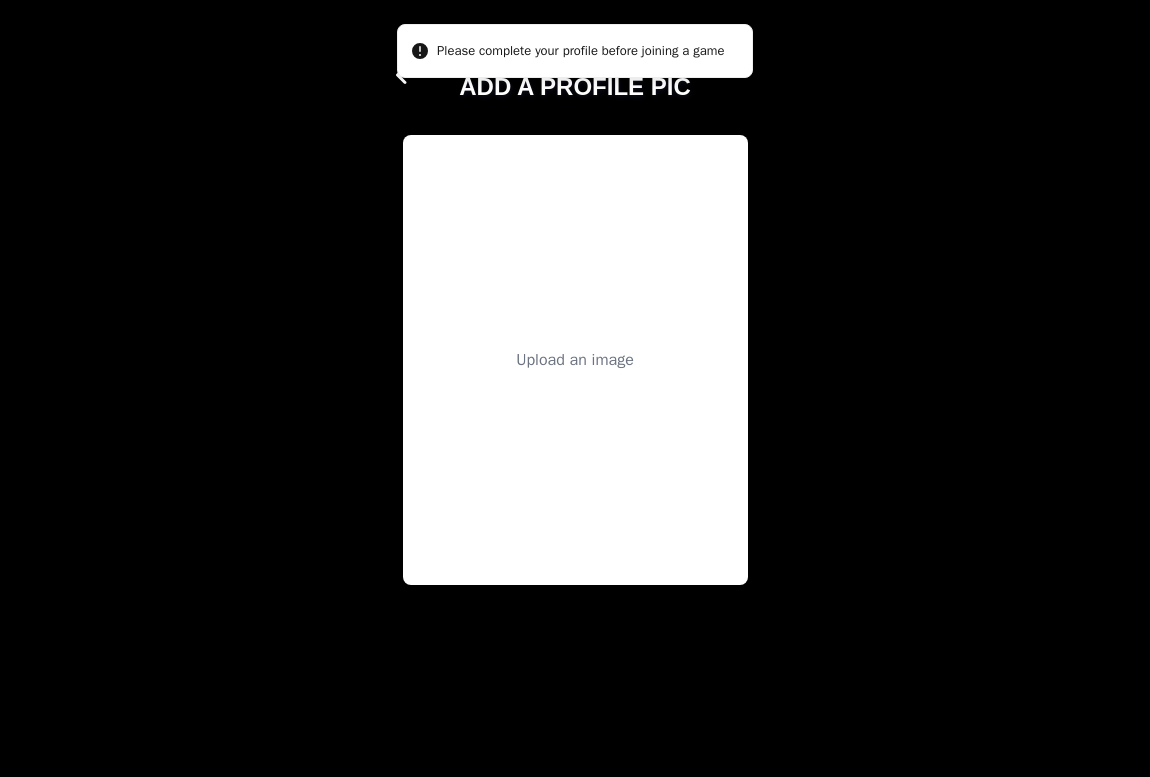 click on "Upload an image" at bounding box center [575, 360] 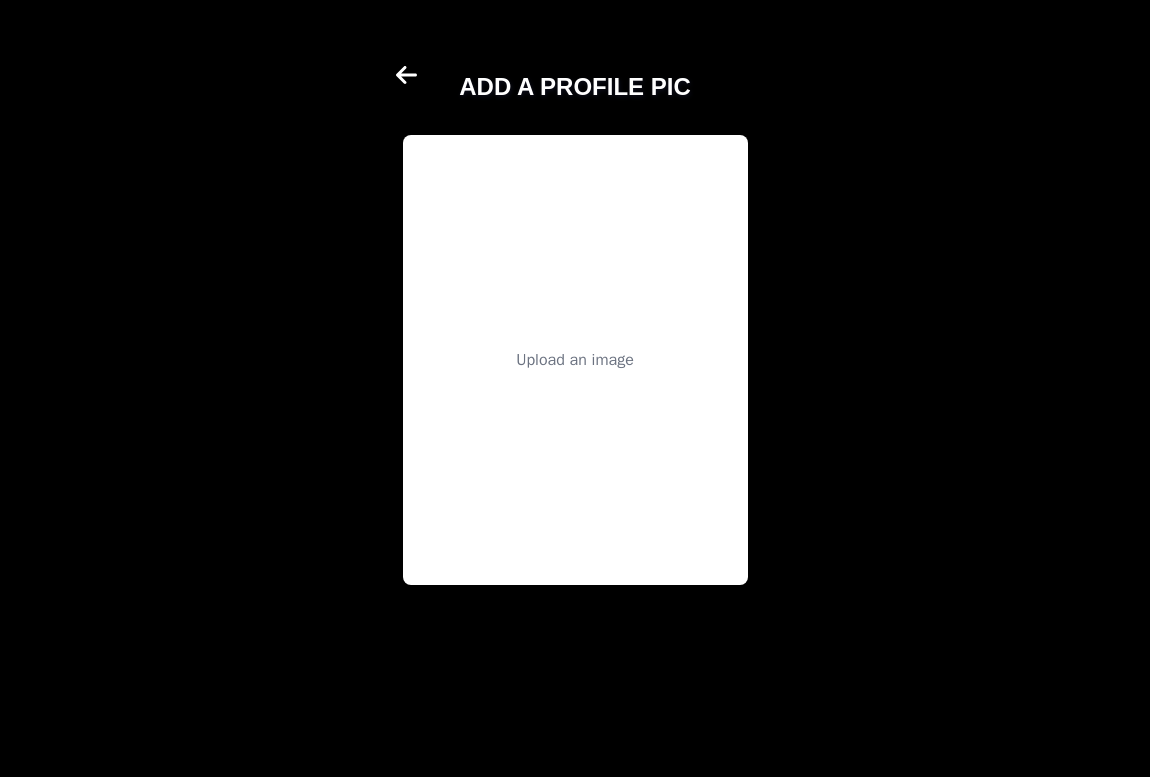 click on "ADD A PROFILE PIC" at bounding box center (575, 79) 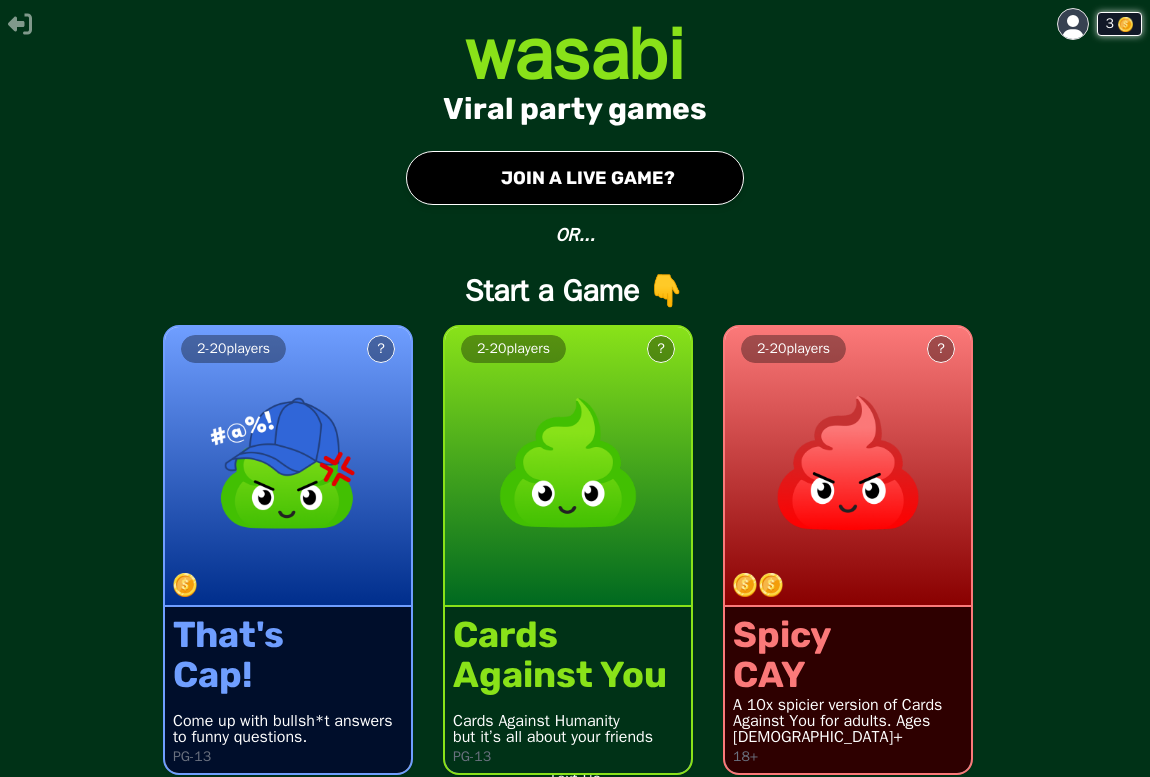 click on "● JOIN A LIVE GAME?" at bounding box center (575, 178) 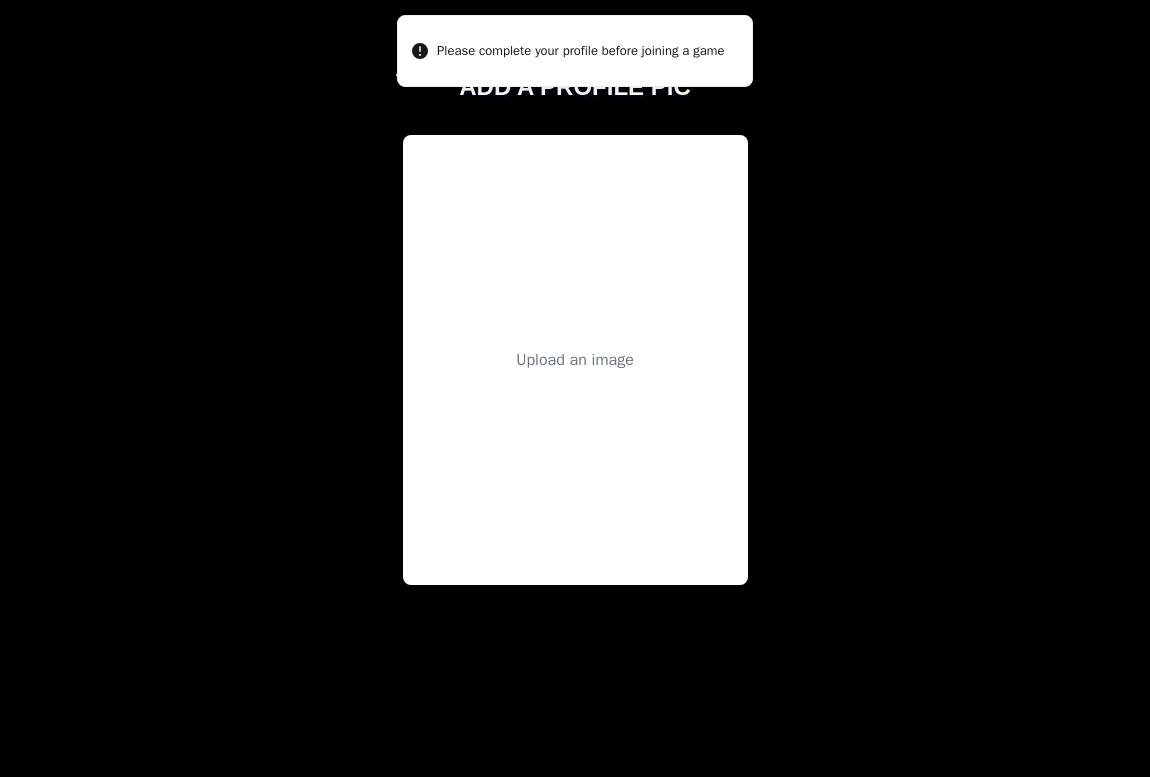 drag, startPoint x: 414, startPoint y: 40, endPoint x: 414, endPoint y: -25, distance: 65 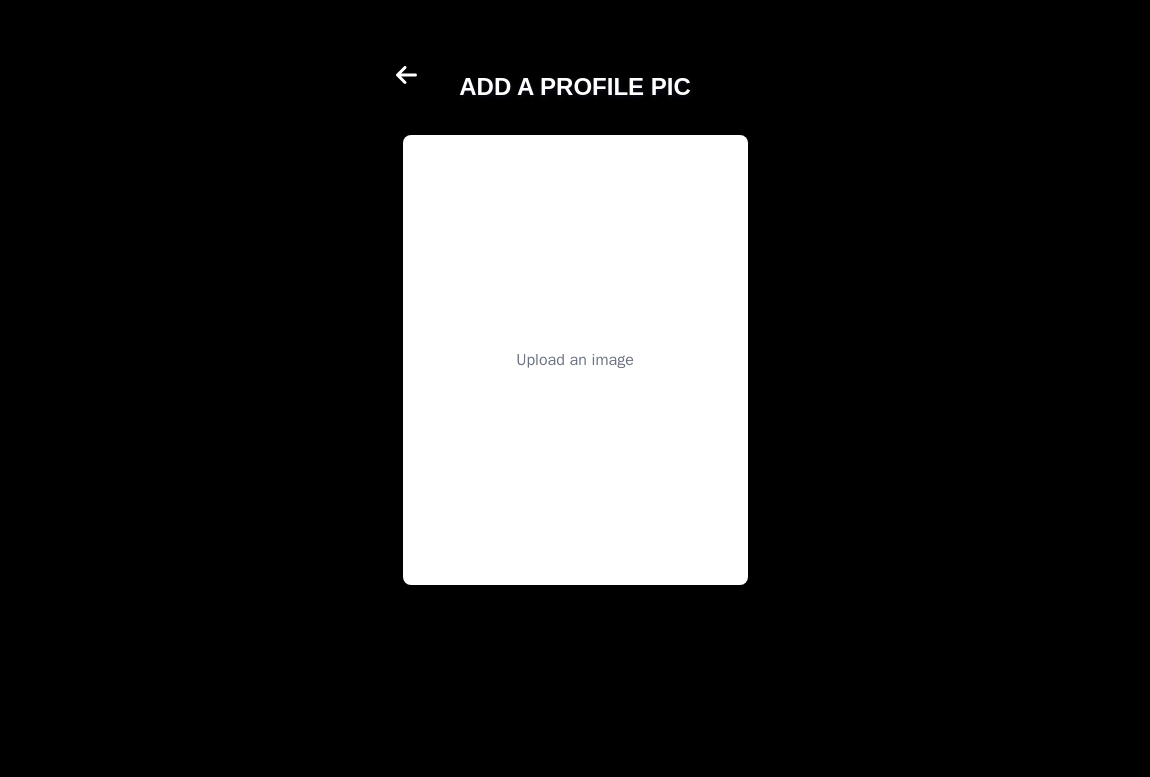 click on "ADD A PROFILE PIC Upload an image" at bounding box center [575, 388] 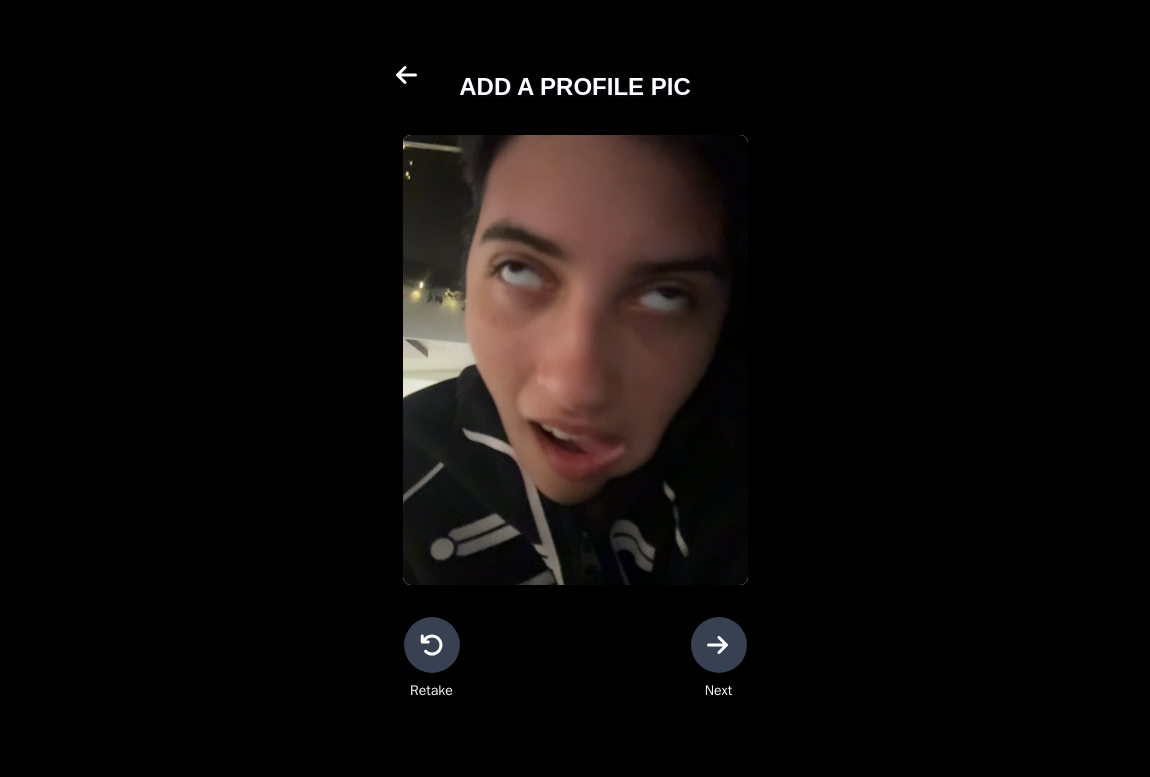 click at bounding box center (719, 645) 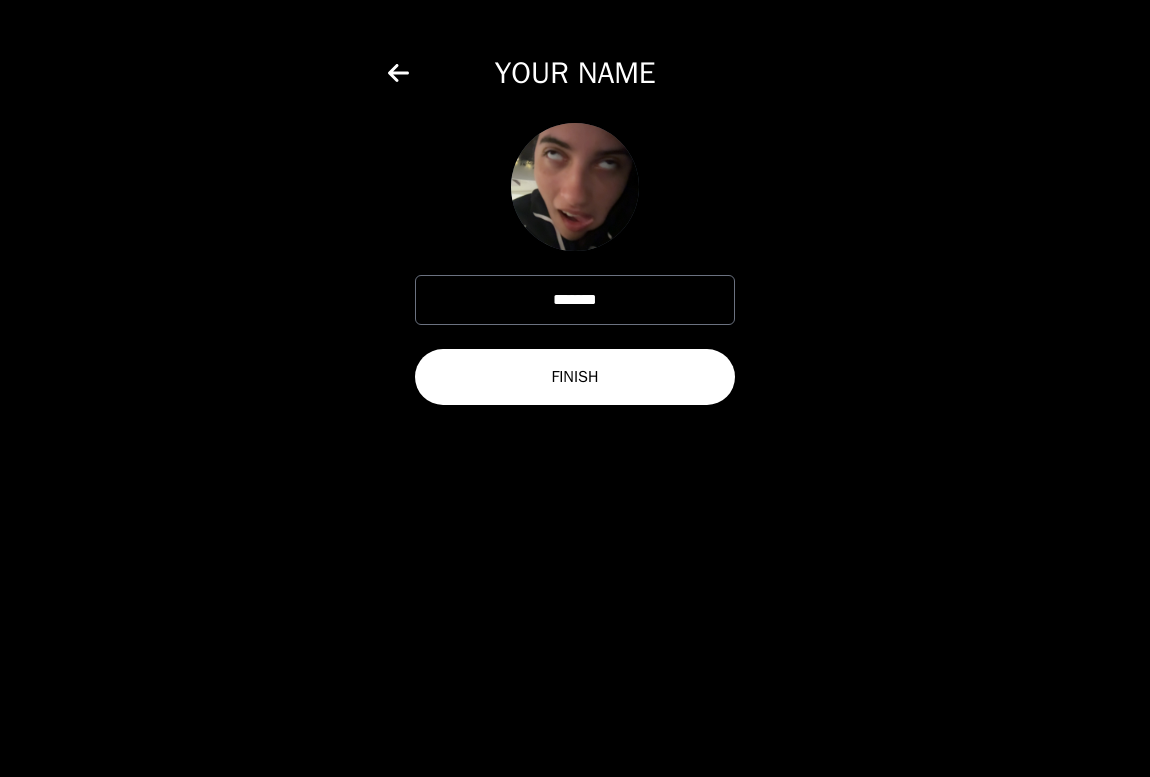 click on "FINISH" at bounding box center (575, 377) 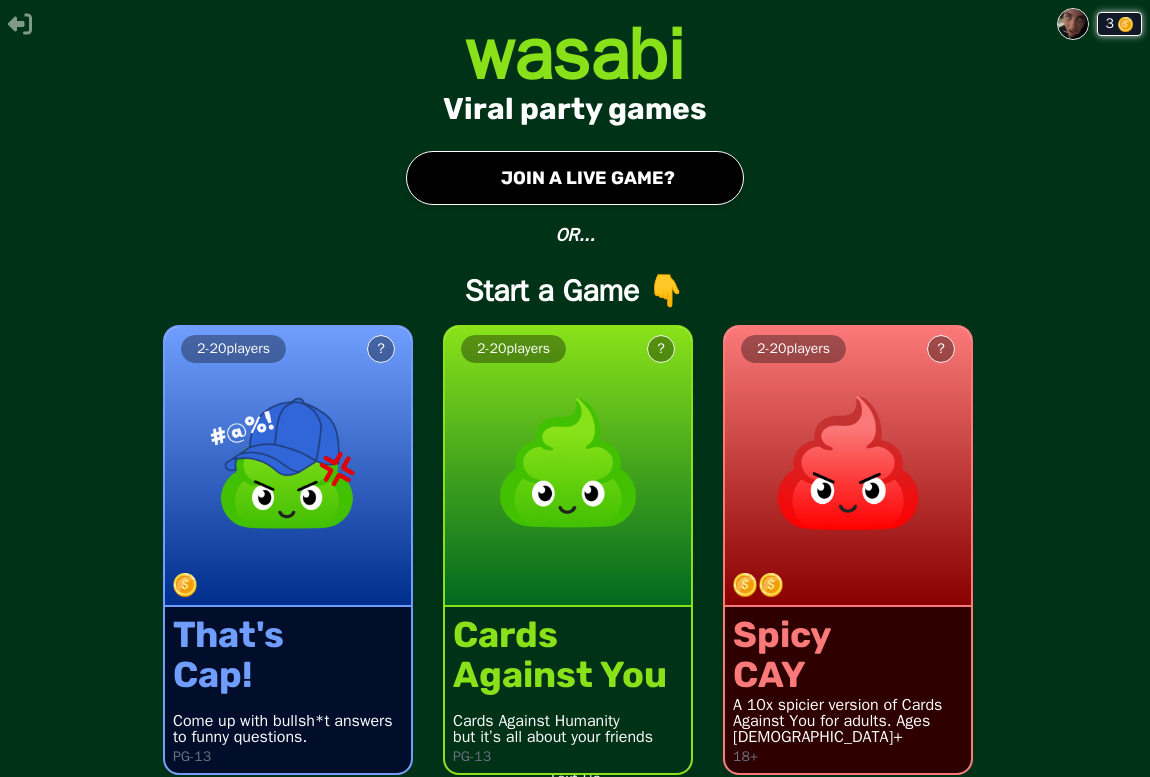 click on "● JOIN A LIVE GAME?" at bounding box center (575, 178) 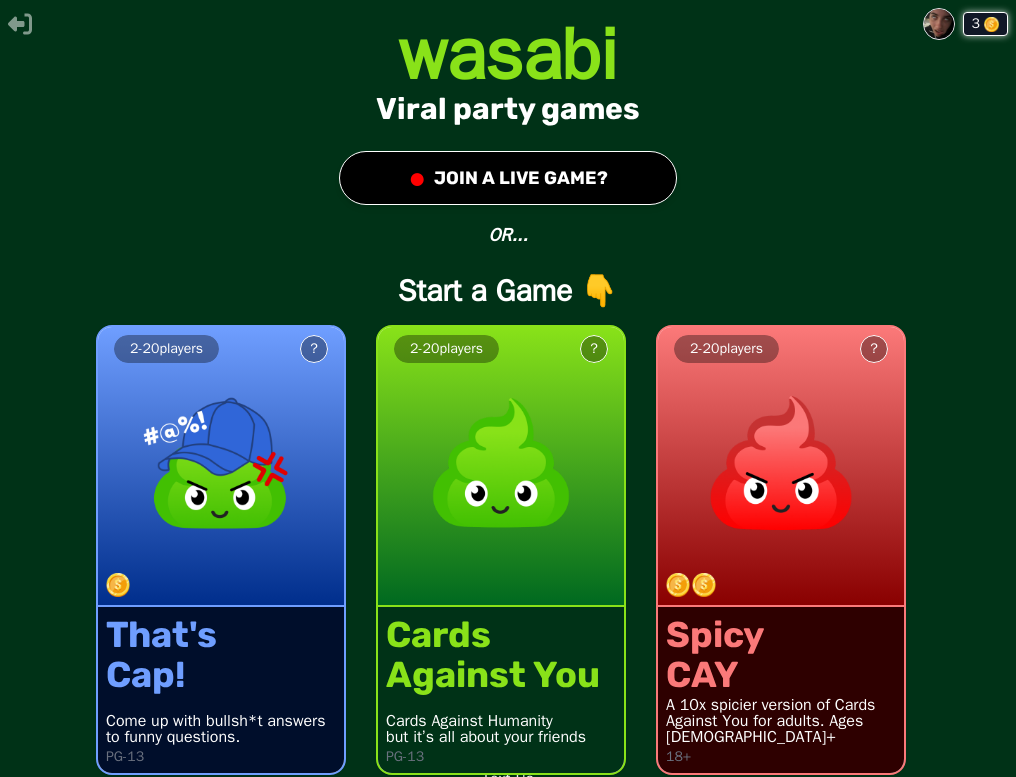 scroll, scrollTop: 0, scrollLeft: 0, axis: both 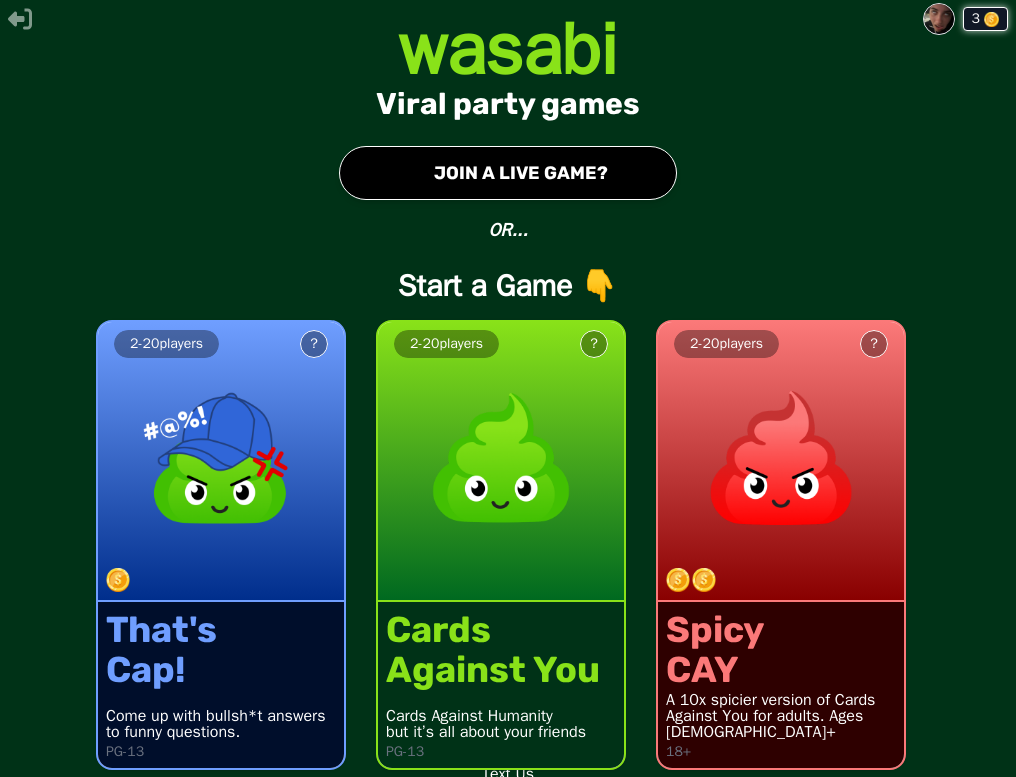 click on "● JOIN A LIVE GAME?" at bounding box center (508, 173) 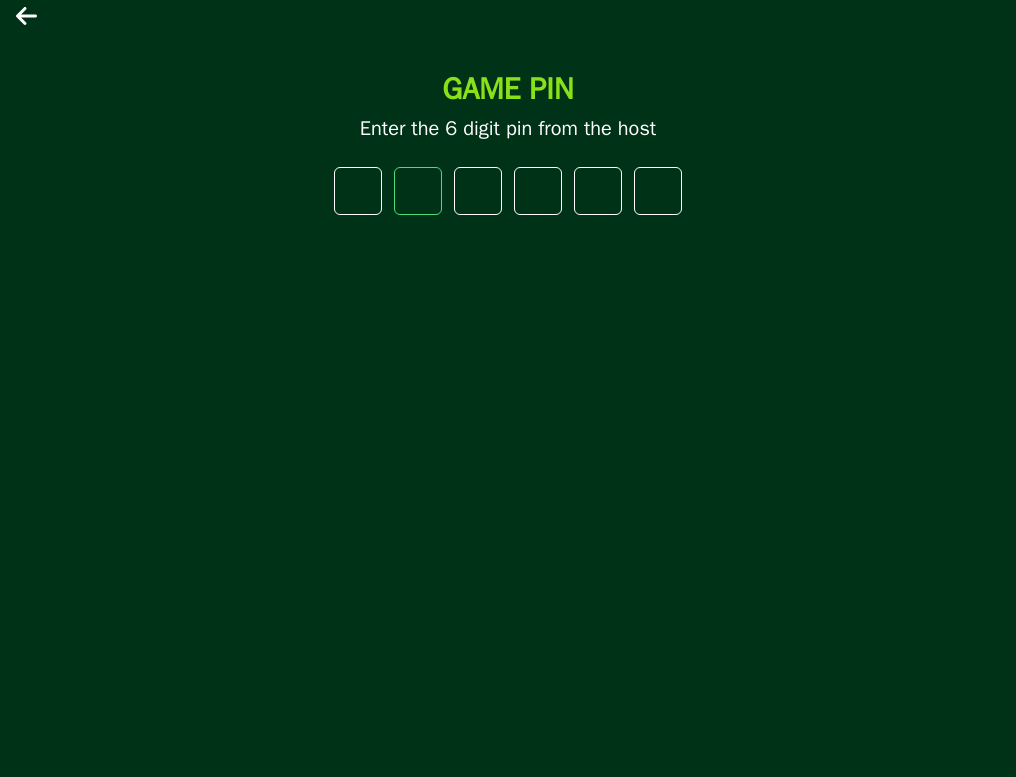 type on "*" 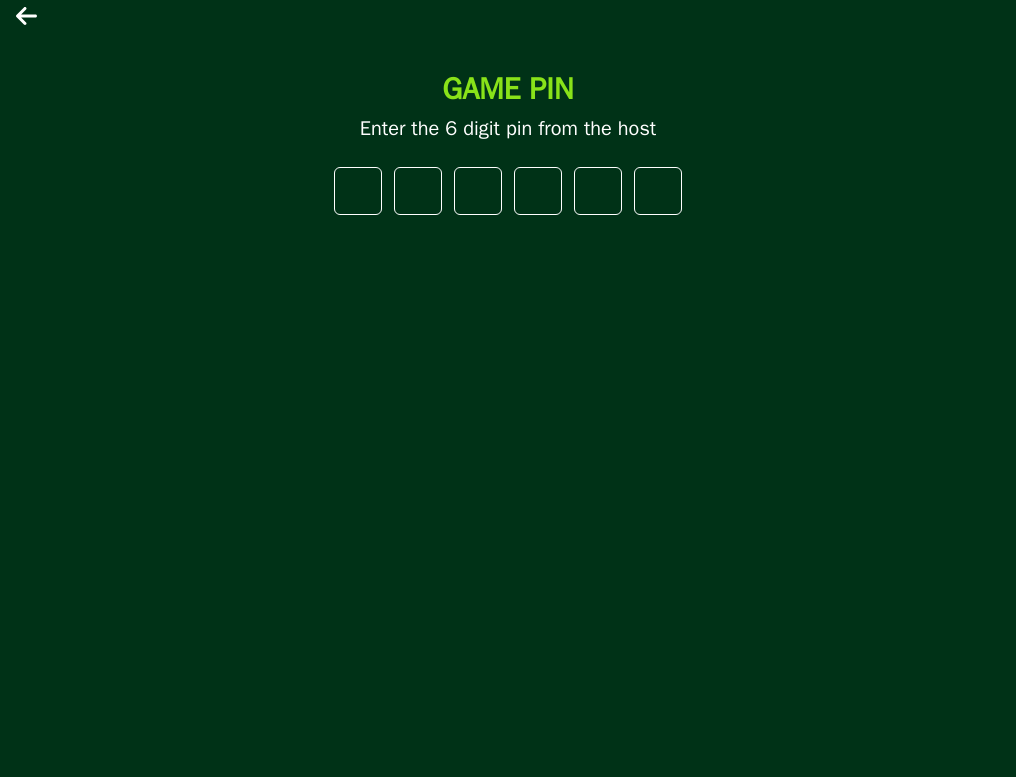 type on "*" 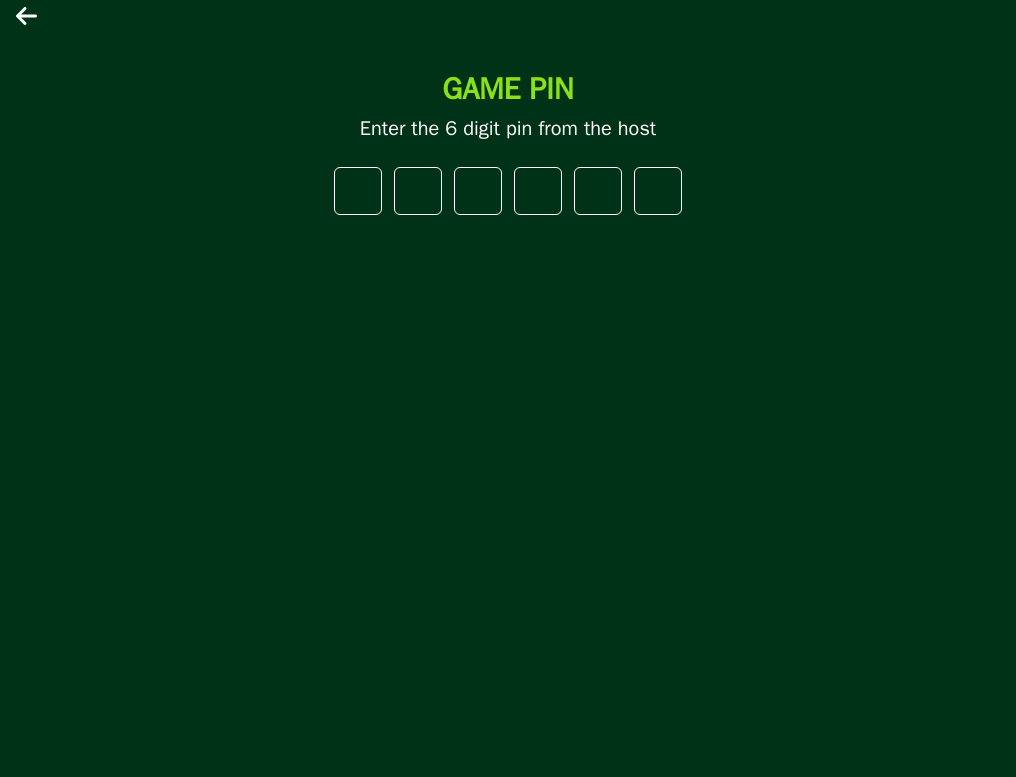 type on "*" 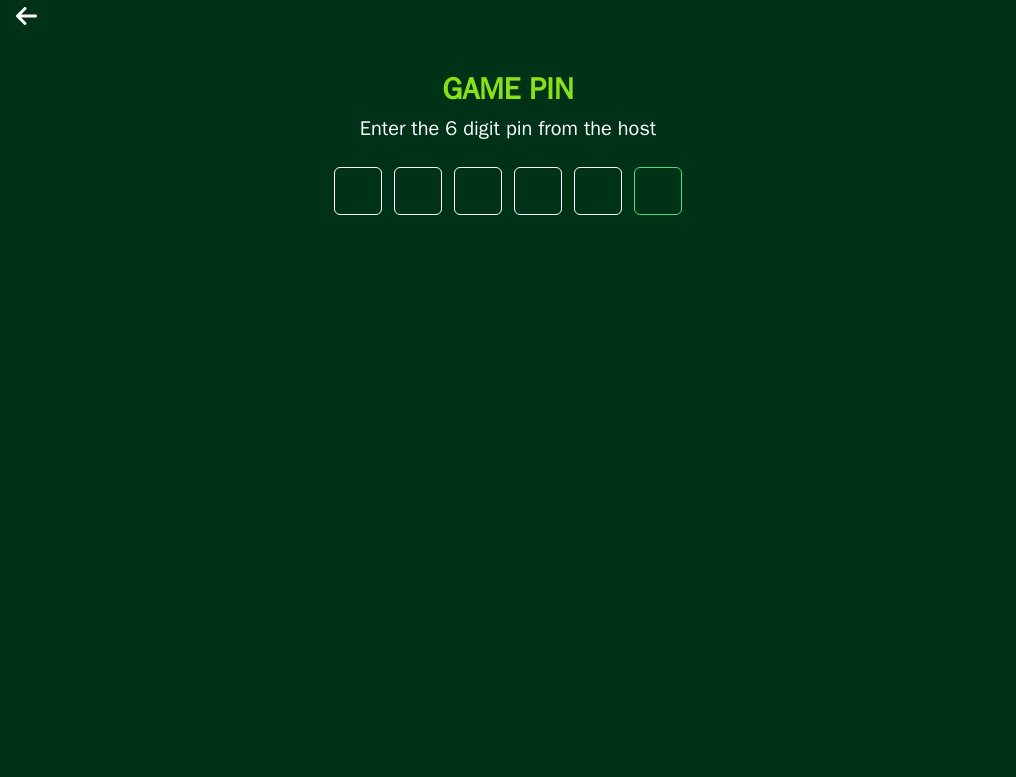 type on "*" 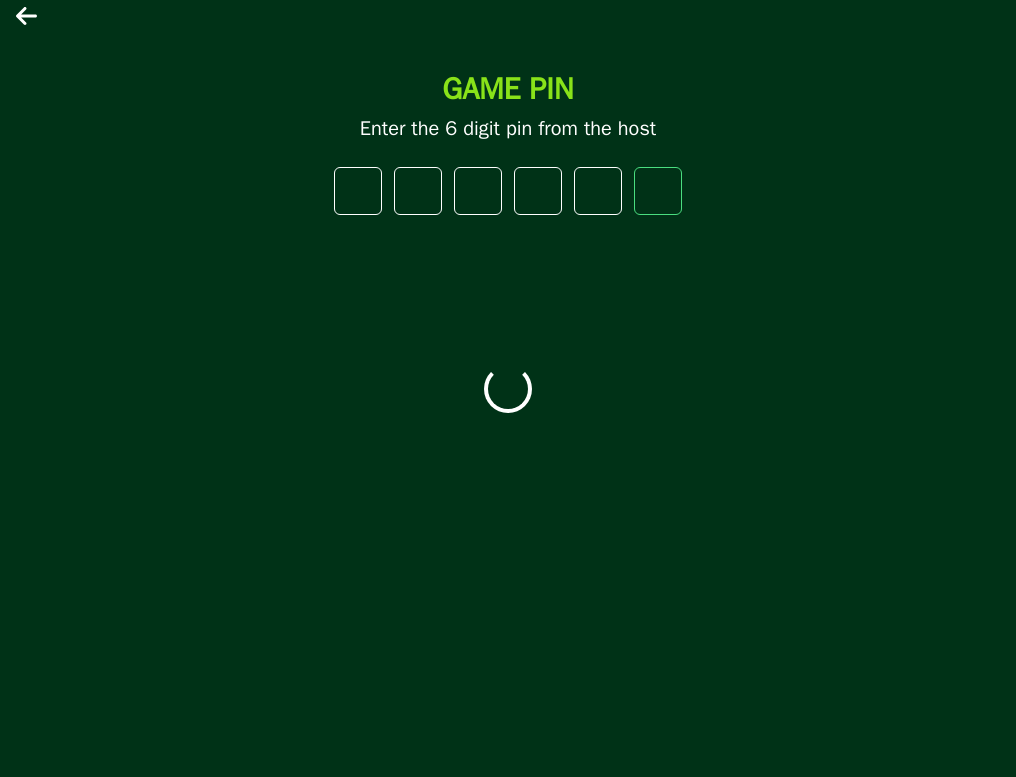 type on "*" 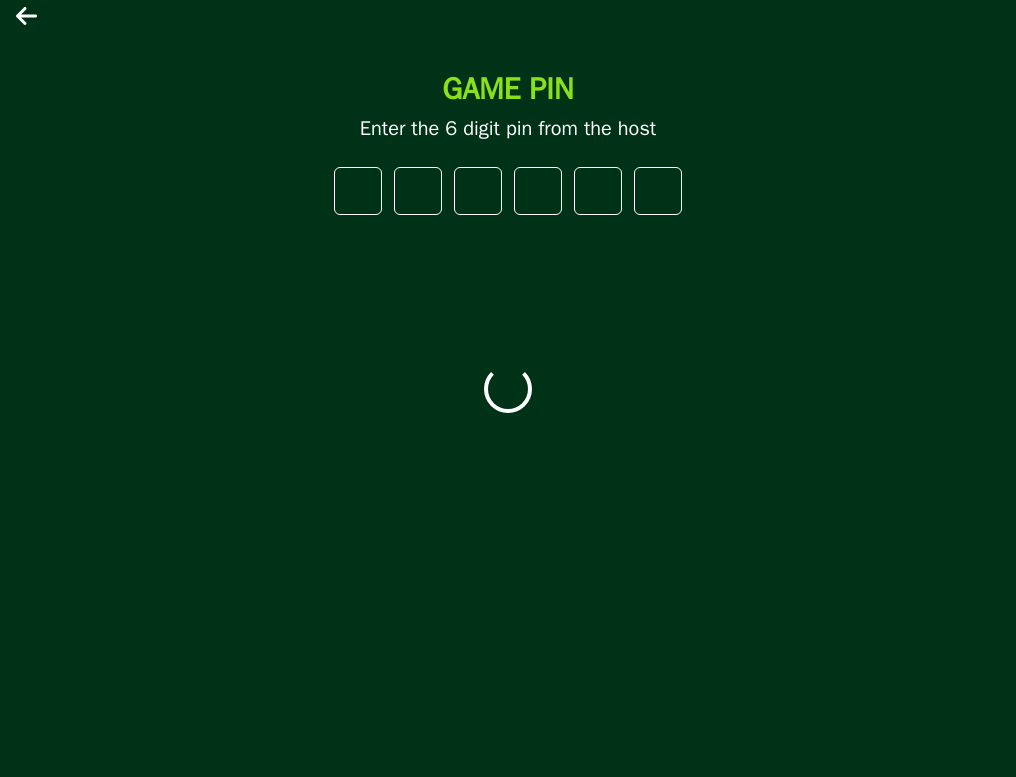 type on "*" 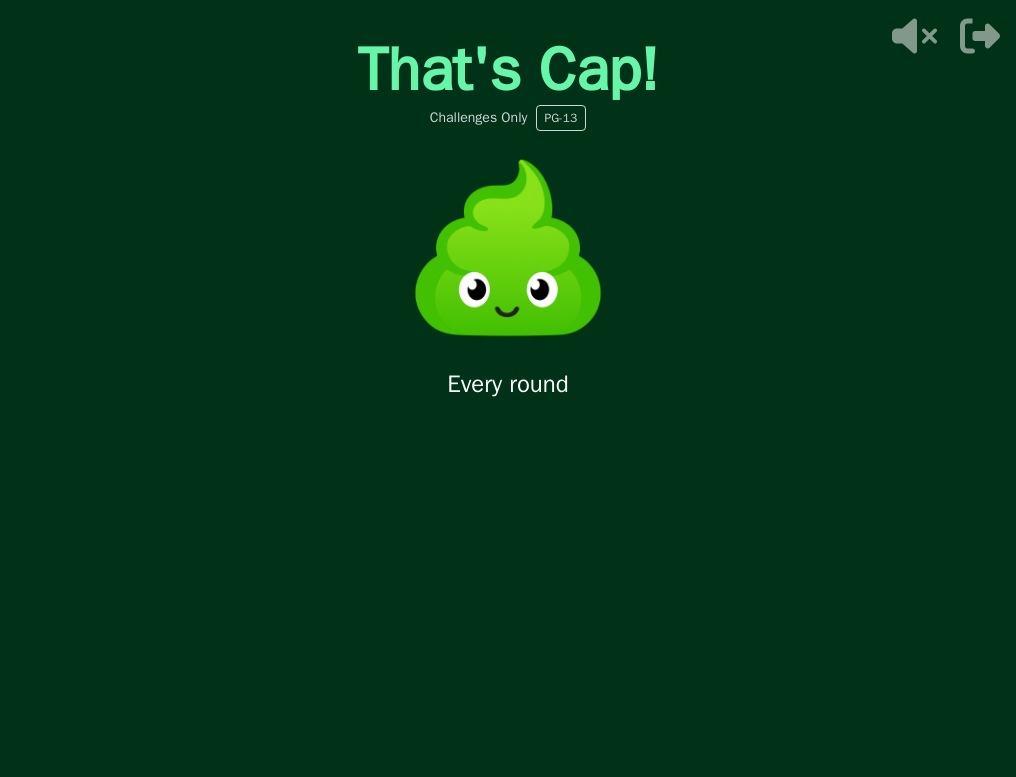 click at bounding box center (508, 248) 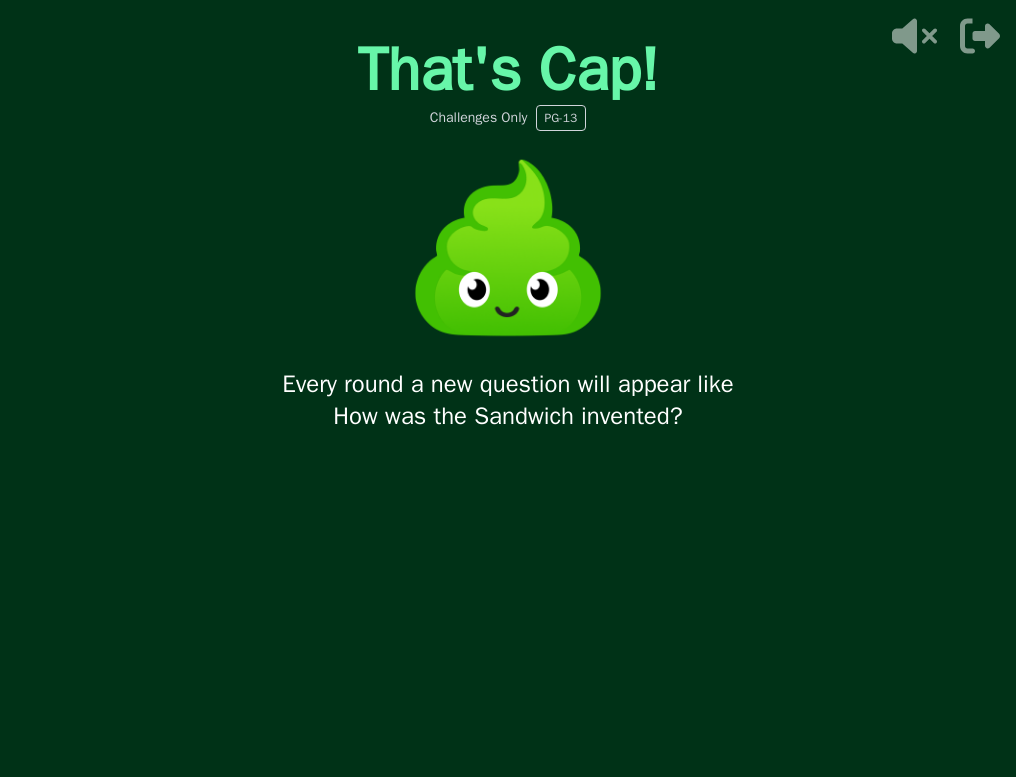 click 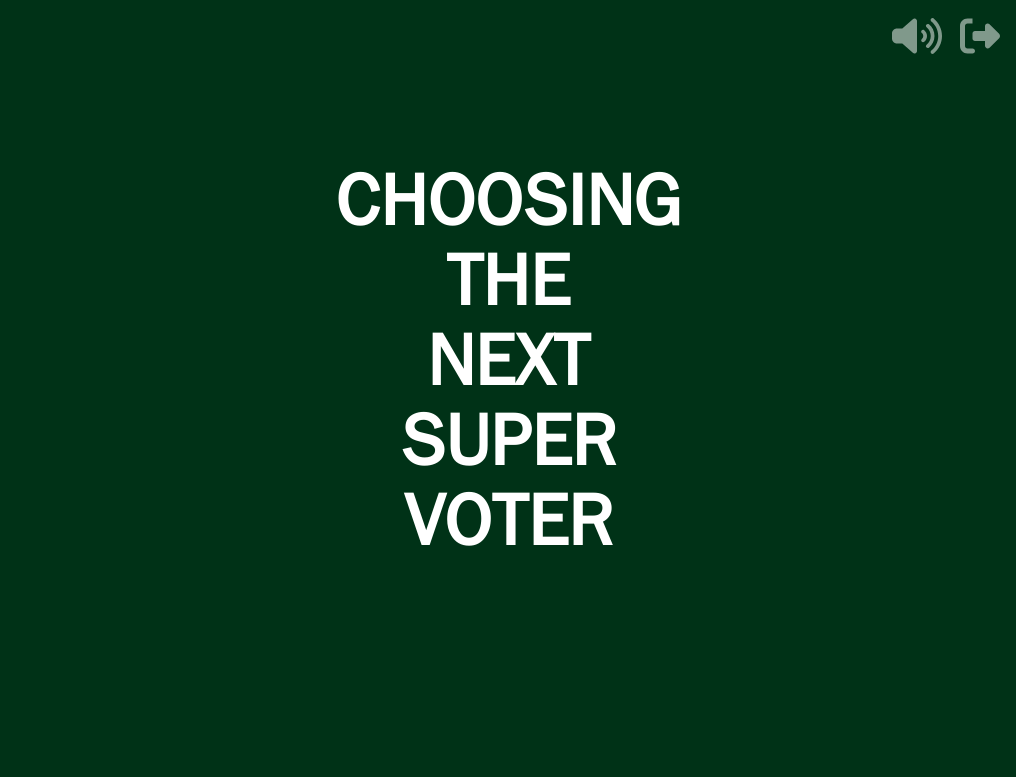 click 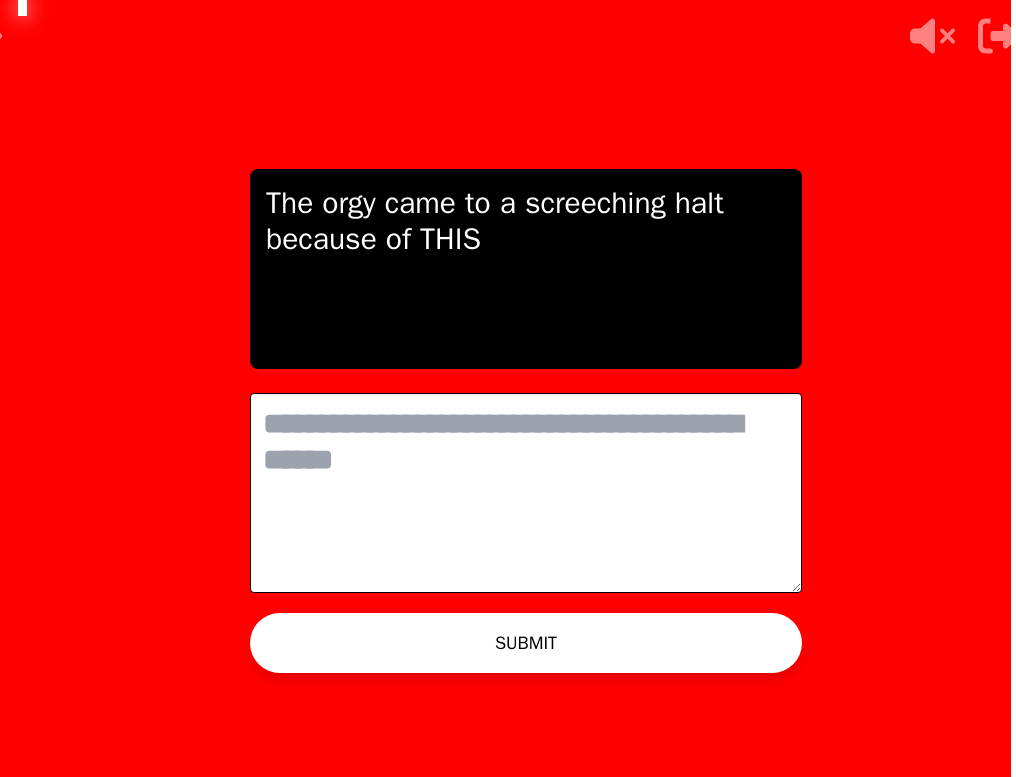 scroll, scrollTop: 0, scrollLeft: 0, axis: both 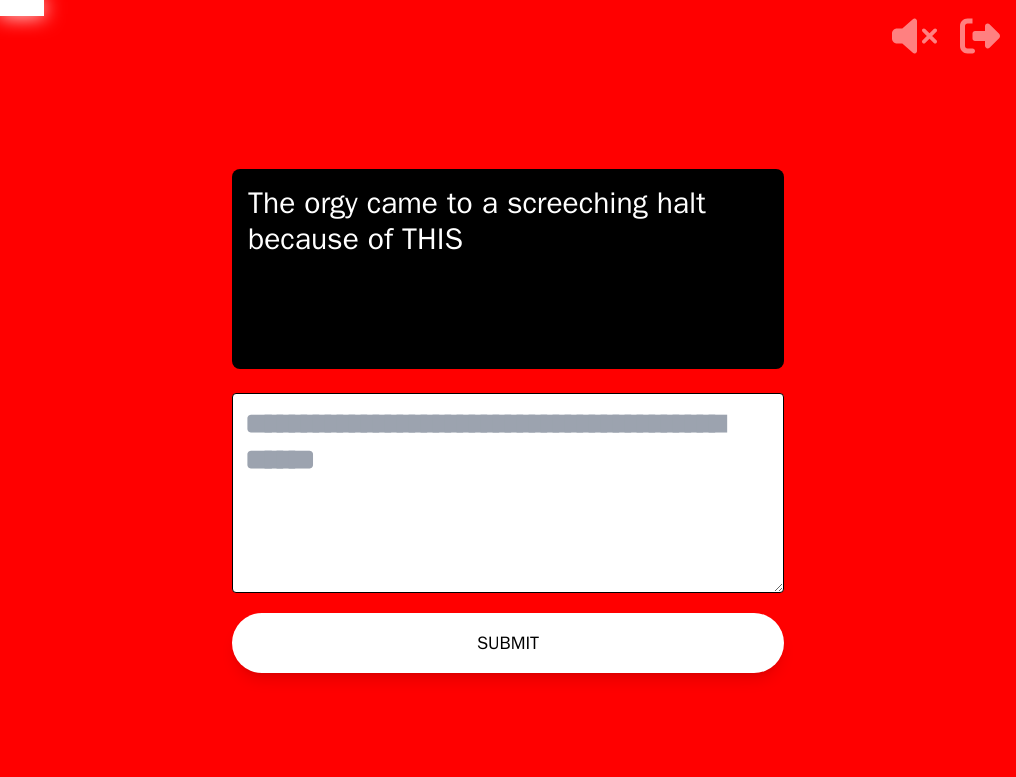 click at bounding box center [508, 493] 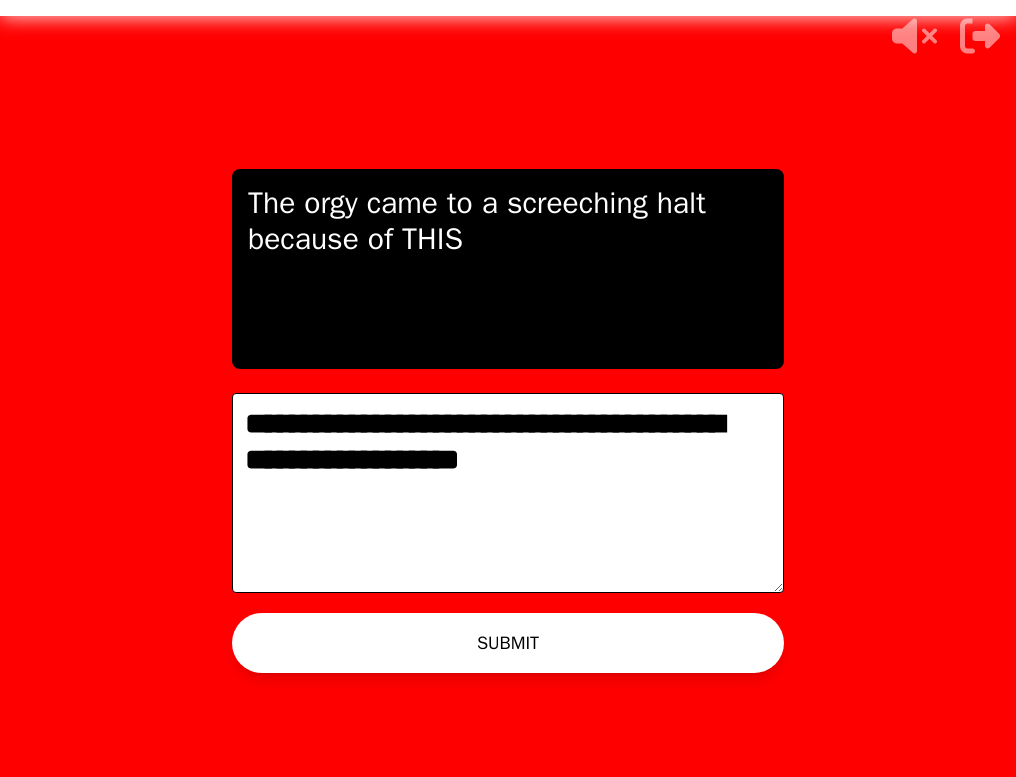 type on "**********" 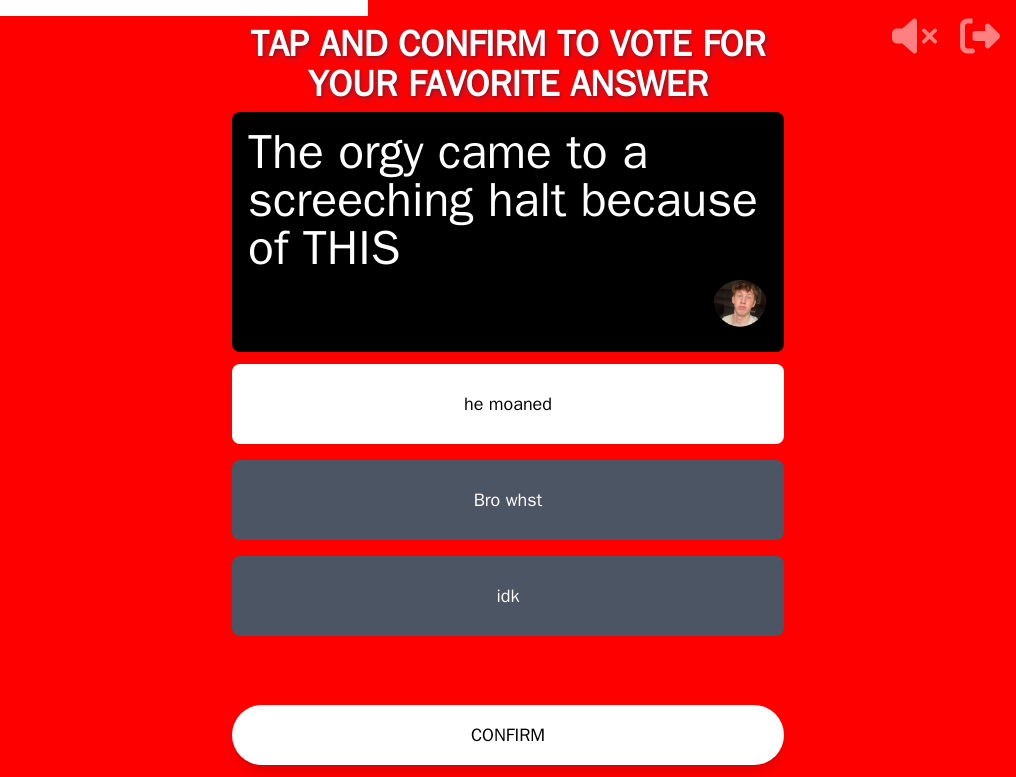 click on "Bro whst" at bounding box center (508, 500) 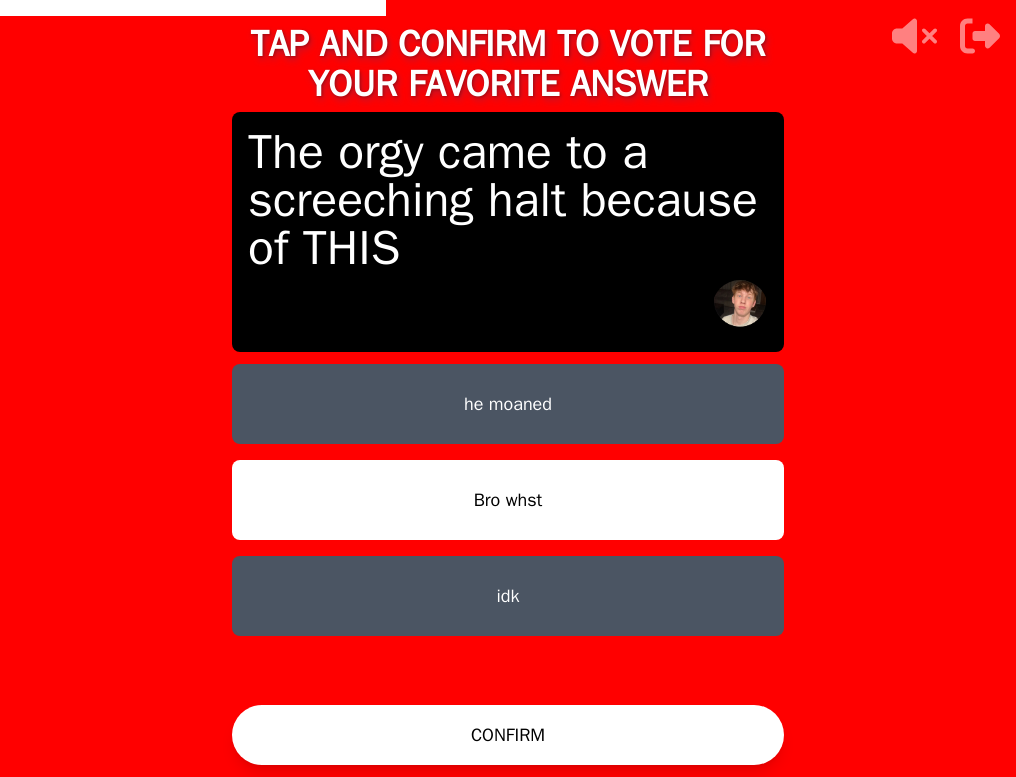 click on "idk" at bounding box center (508, 596) 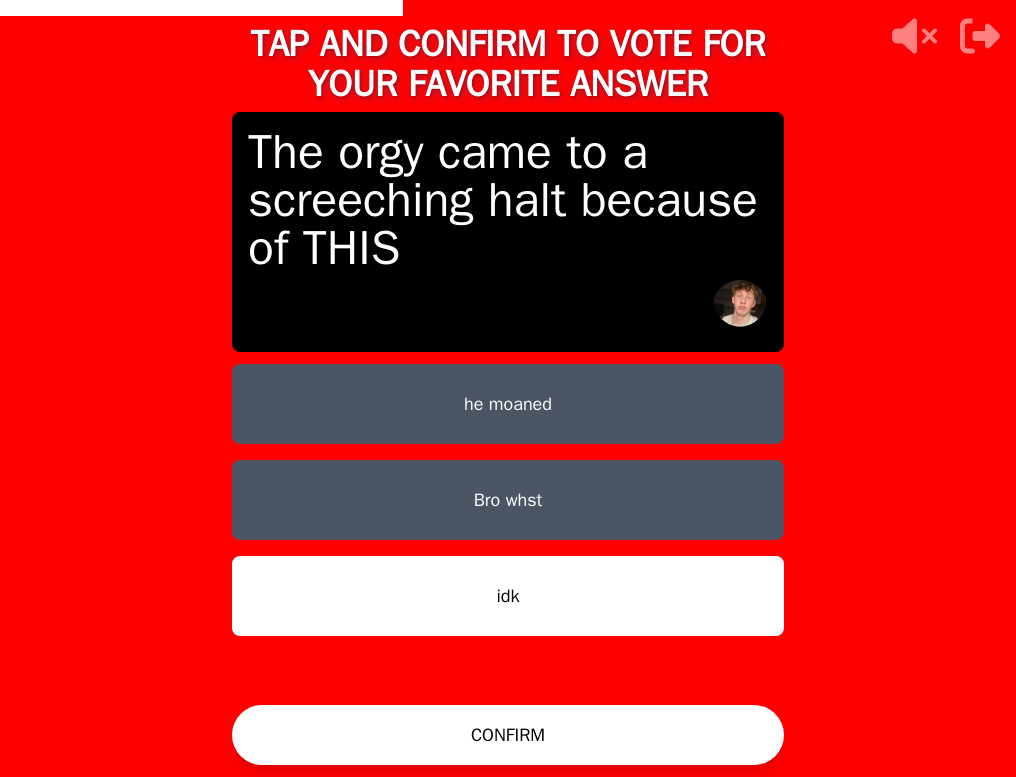 click on "Bro whst" at bounding box center (508, 500) 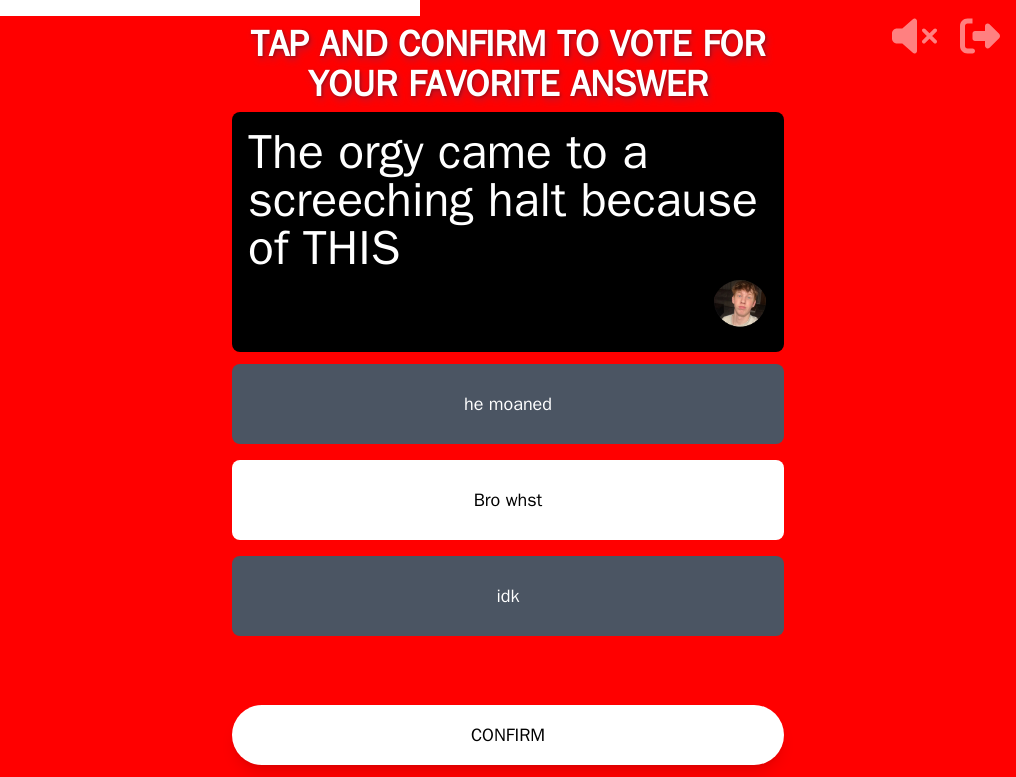 click on "he moaned" at bounding box center [508, 404] 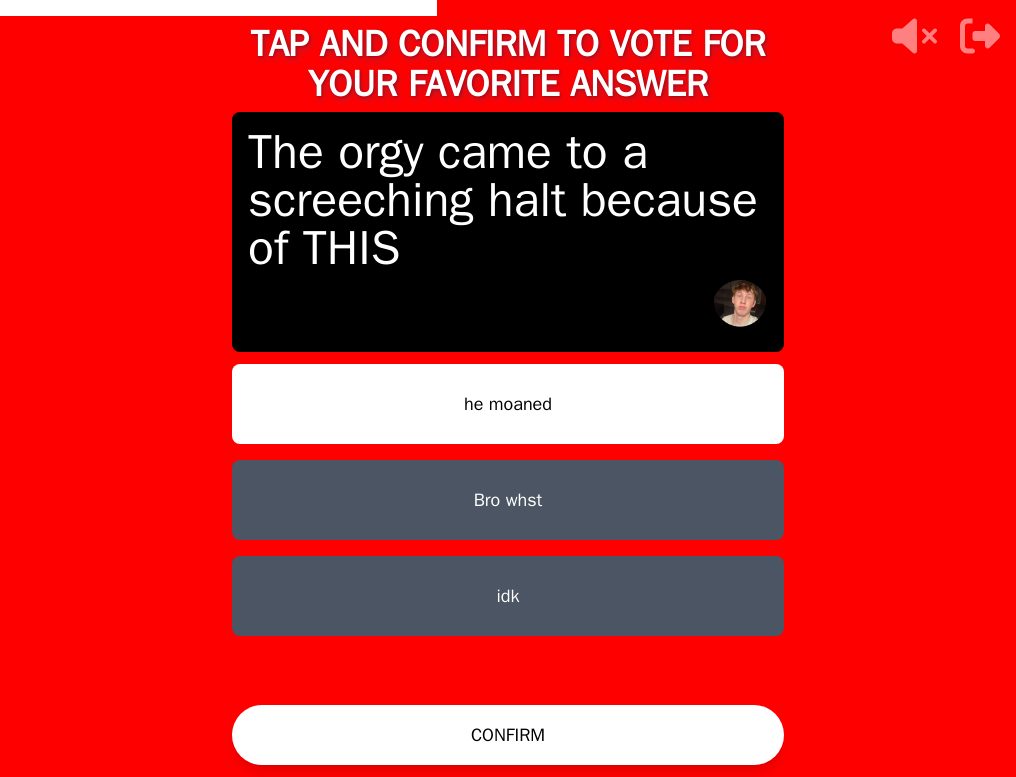 click on "Bro whst" at bounding box center [508, 500] 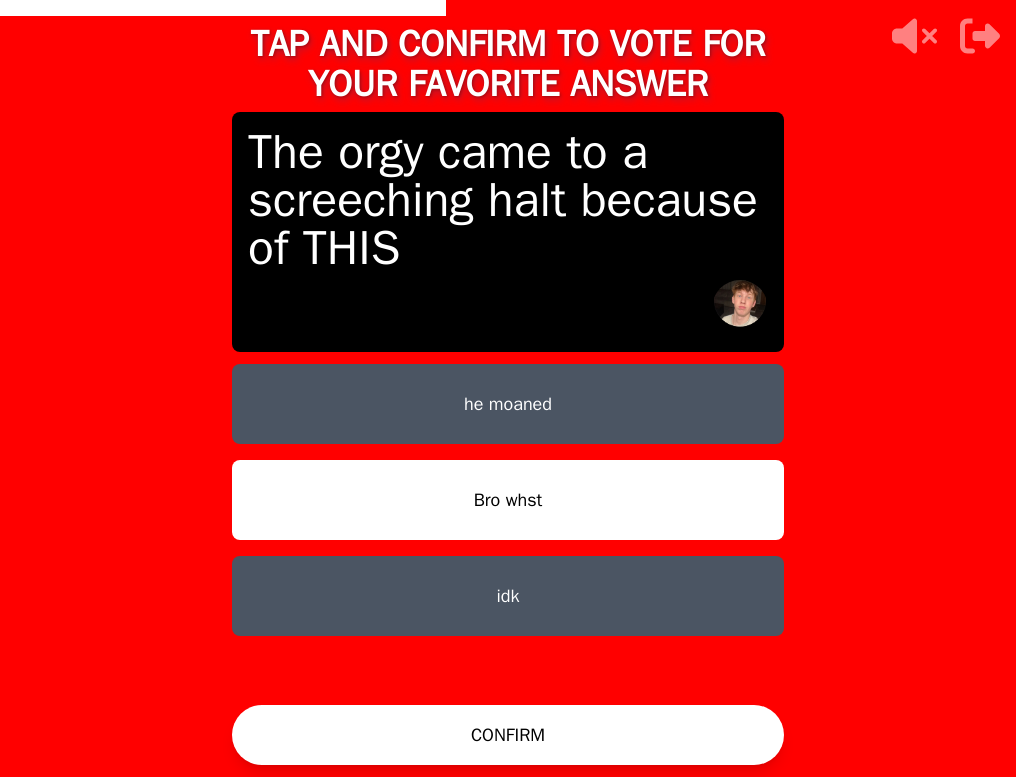 click on "idk" at bounding box center [508, 596] 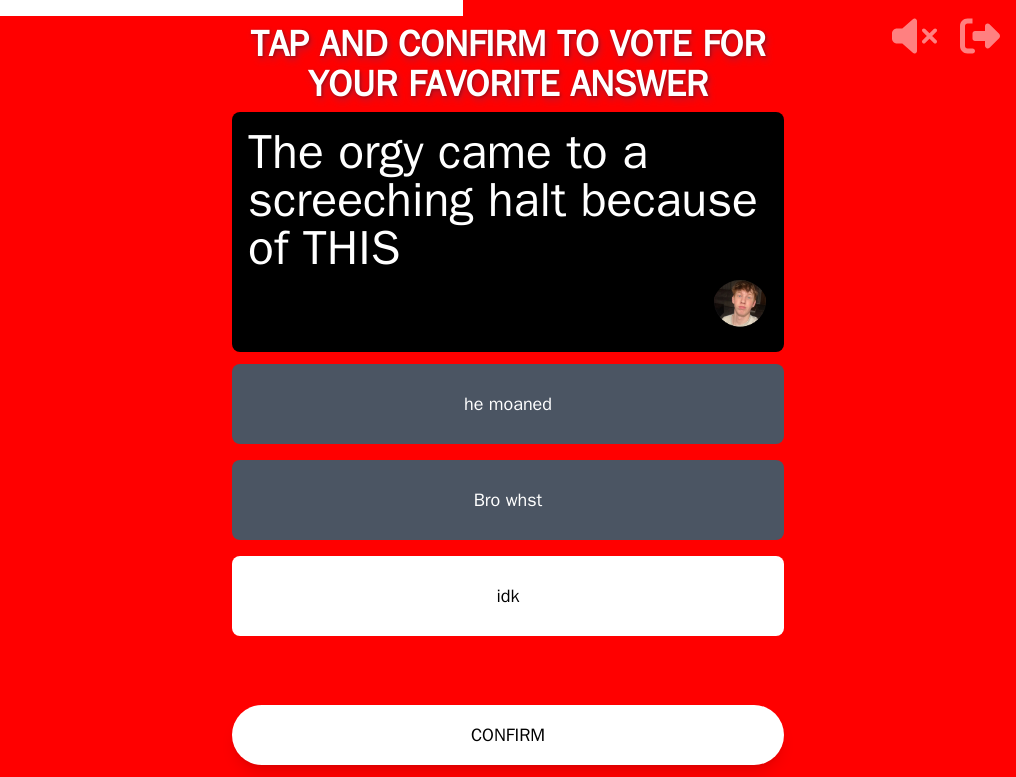 click on "he moaned" at bounding box center [508, 404] 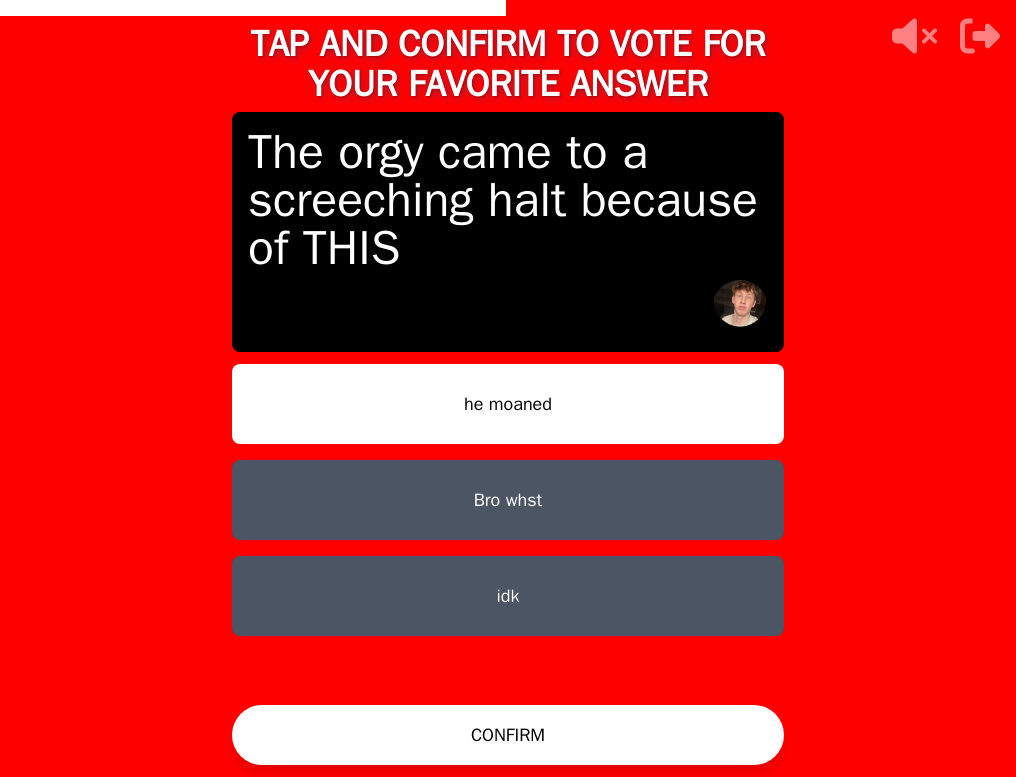 click on "CONFIRM" at bounding box center [508, 735] 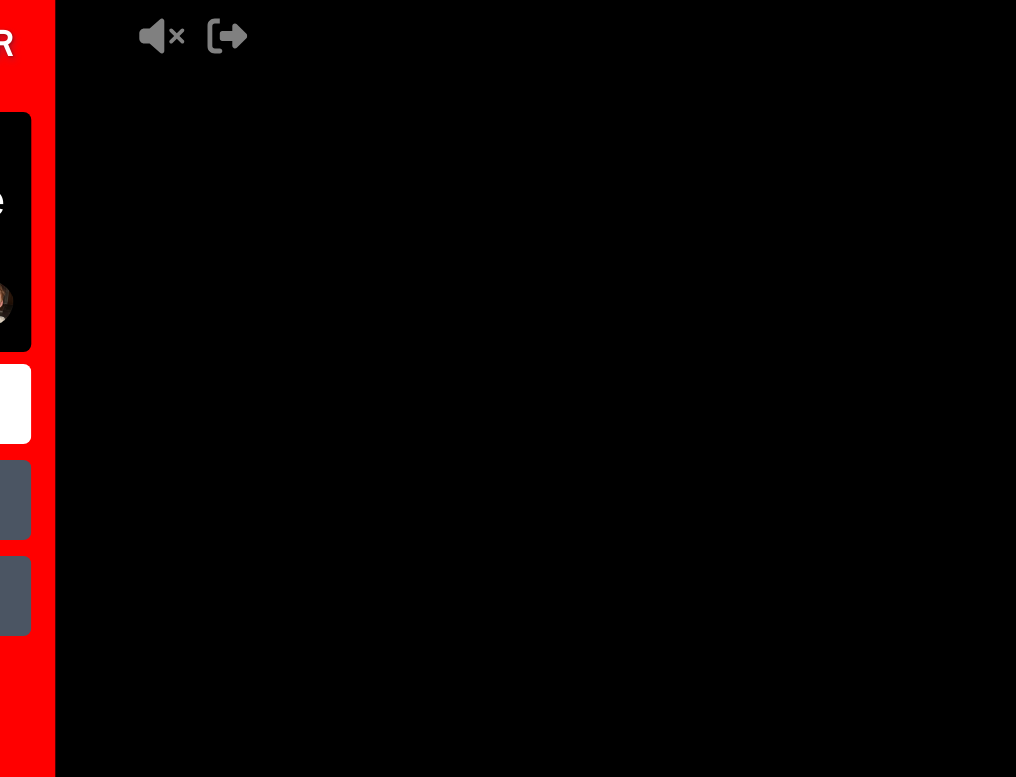 click at bounding box center (771, 388) 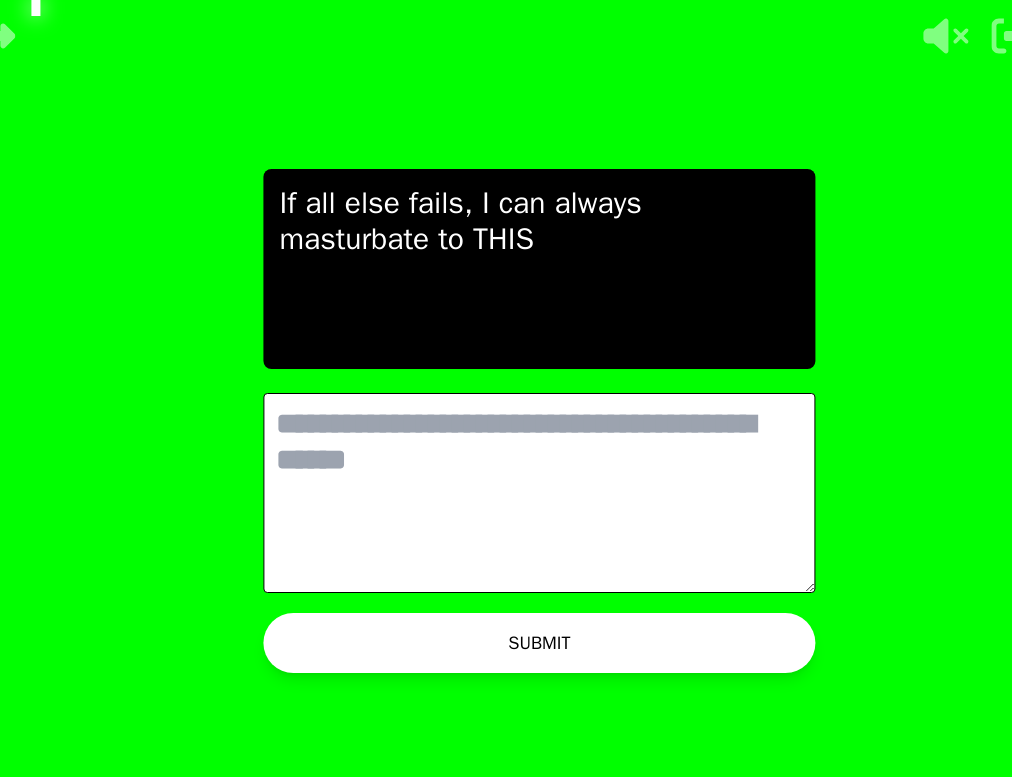 scroll, scrollTop: 0, scrollLeft: 0, axis: both 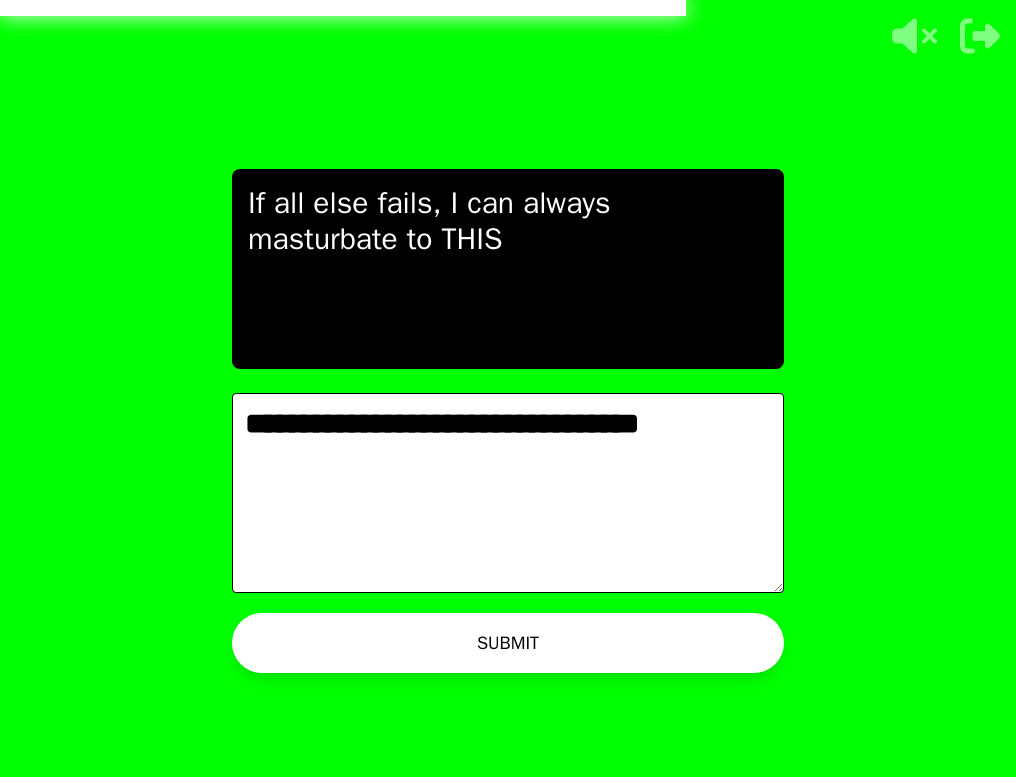 type on "**********" 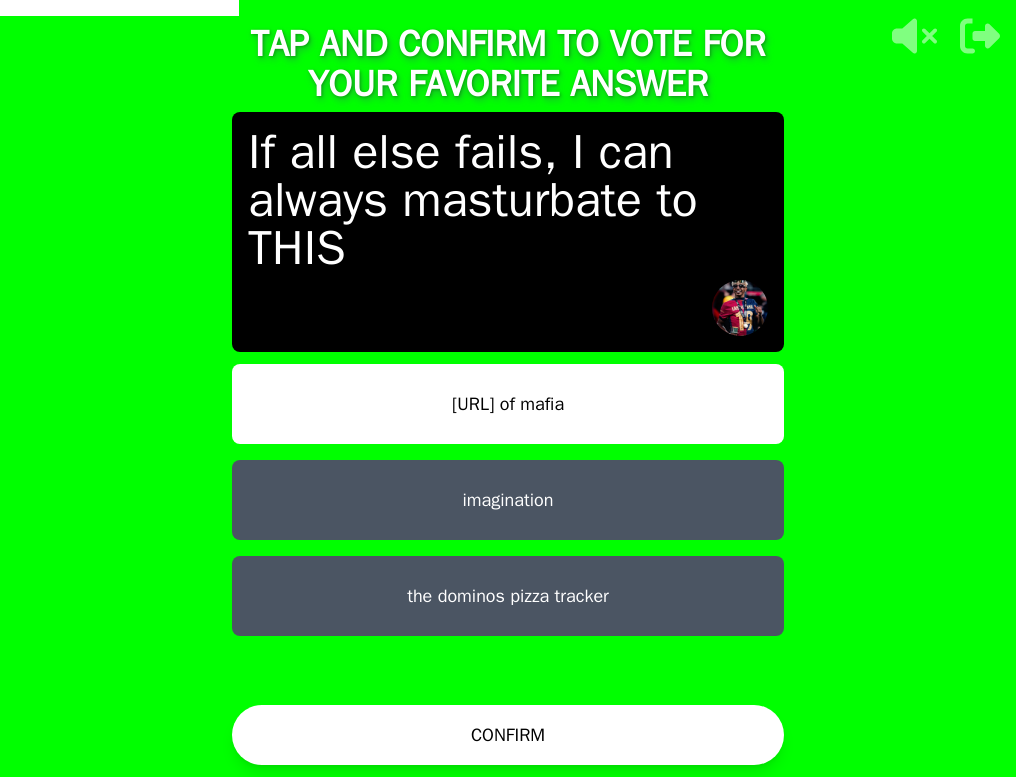 click on "CONFIRM" at bounding box center (508, 735) 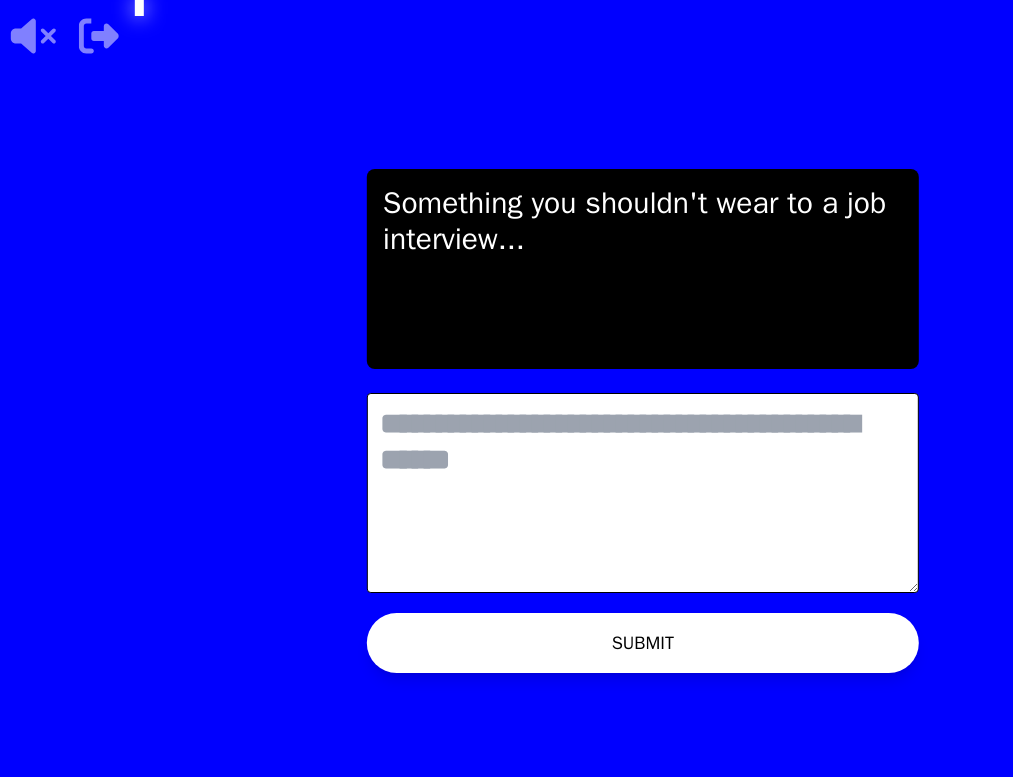 scroll, scrollTop: 0, scrollLeft: 0, axis: both 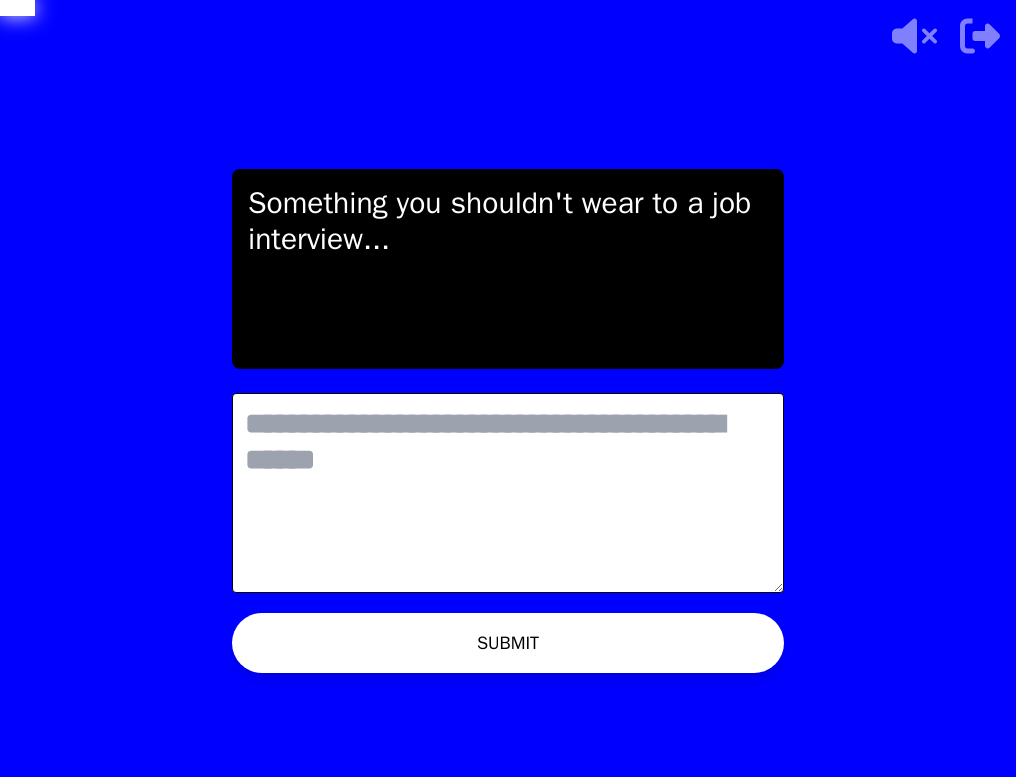 click at bounding box center [508, 493] 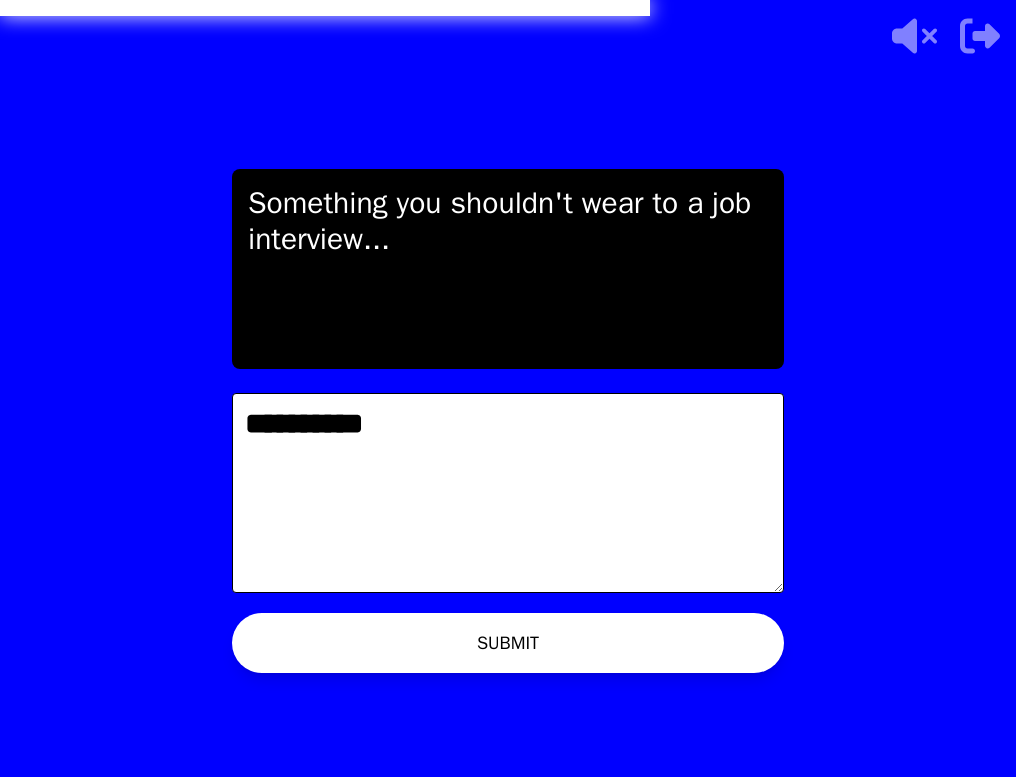 type on "**********" 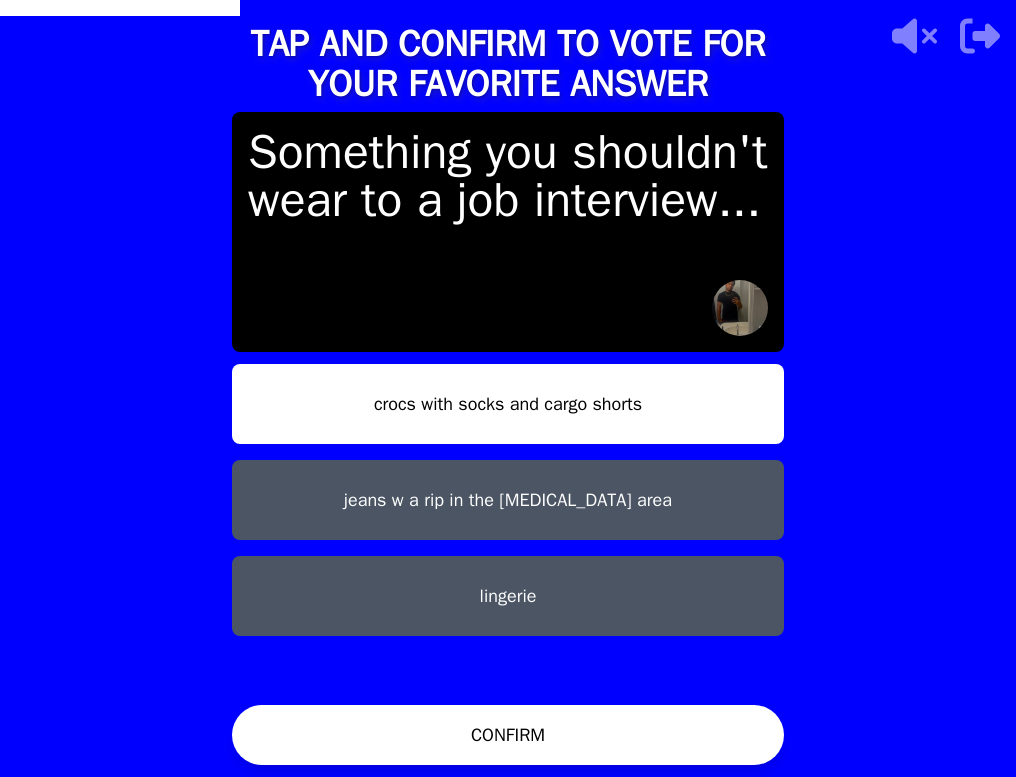 click on "jeans w a rip in the crotch area" at bounding box center (508, 500) 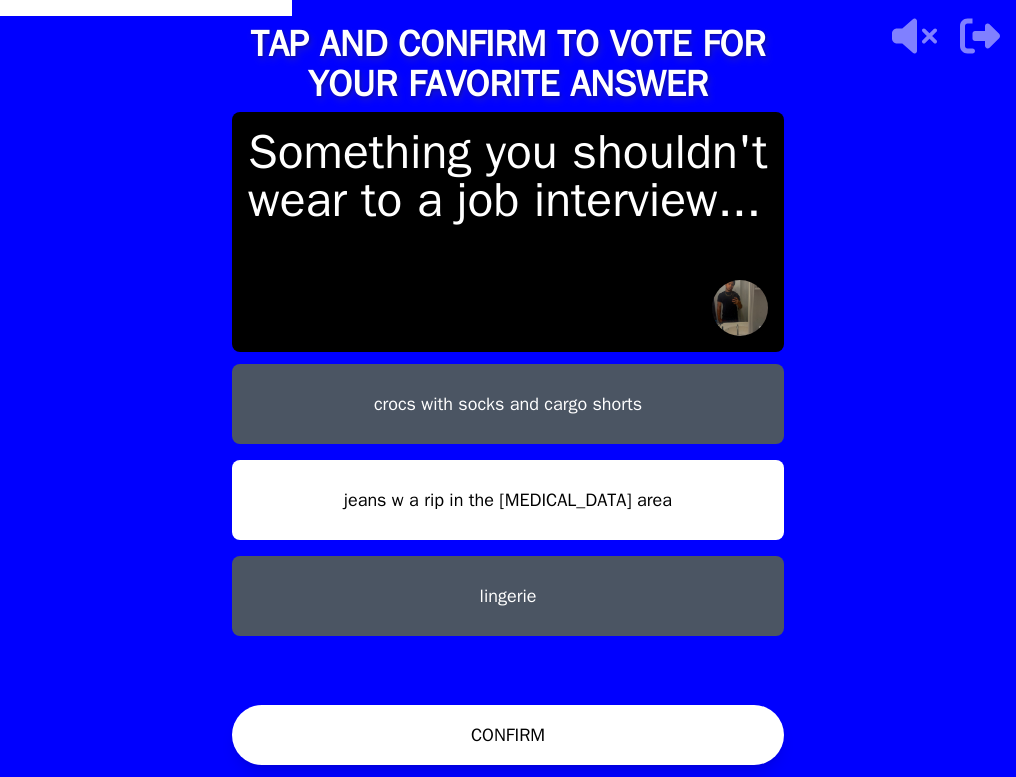 click on "lingerie" at bounding box center (508, 596) 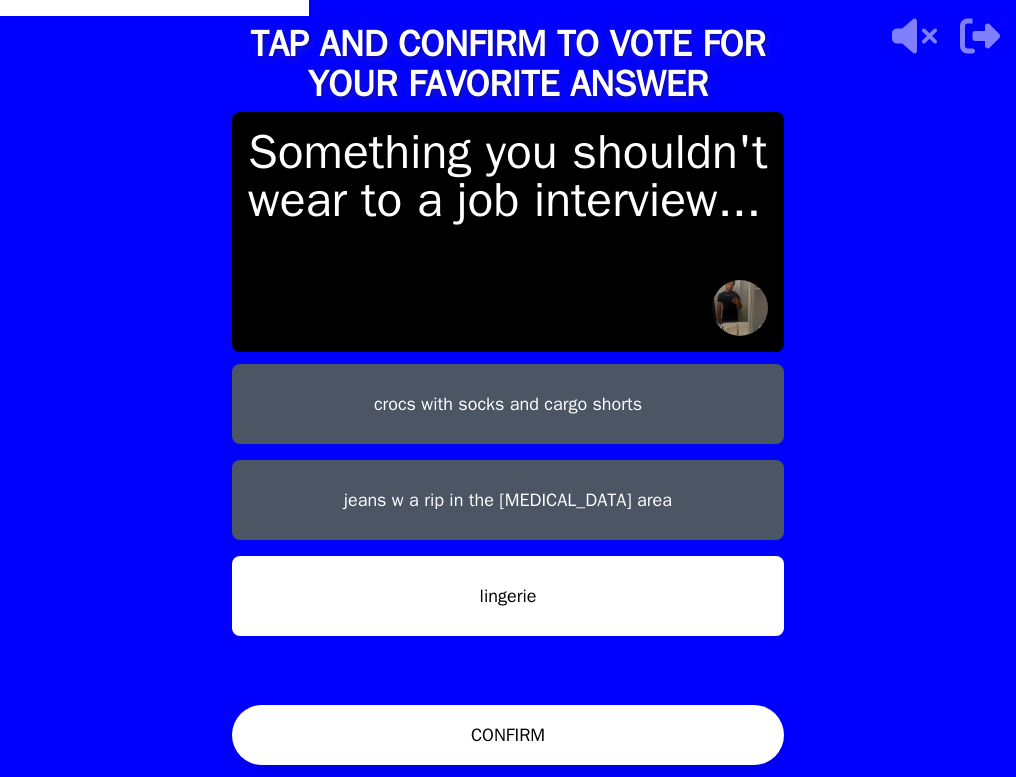 click on "jeans w a rip in the crotch area" at bounding box center [508, 500] 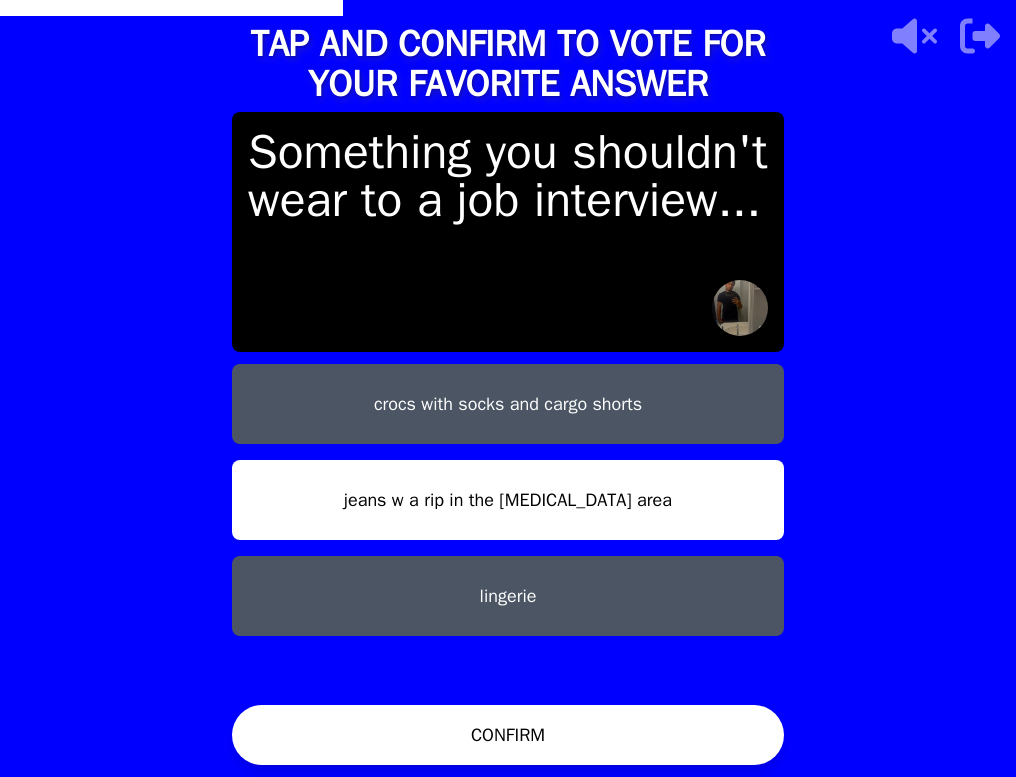 click on "CONFIRM" at bounding box center [508, 735] 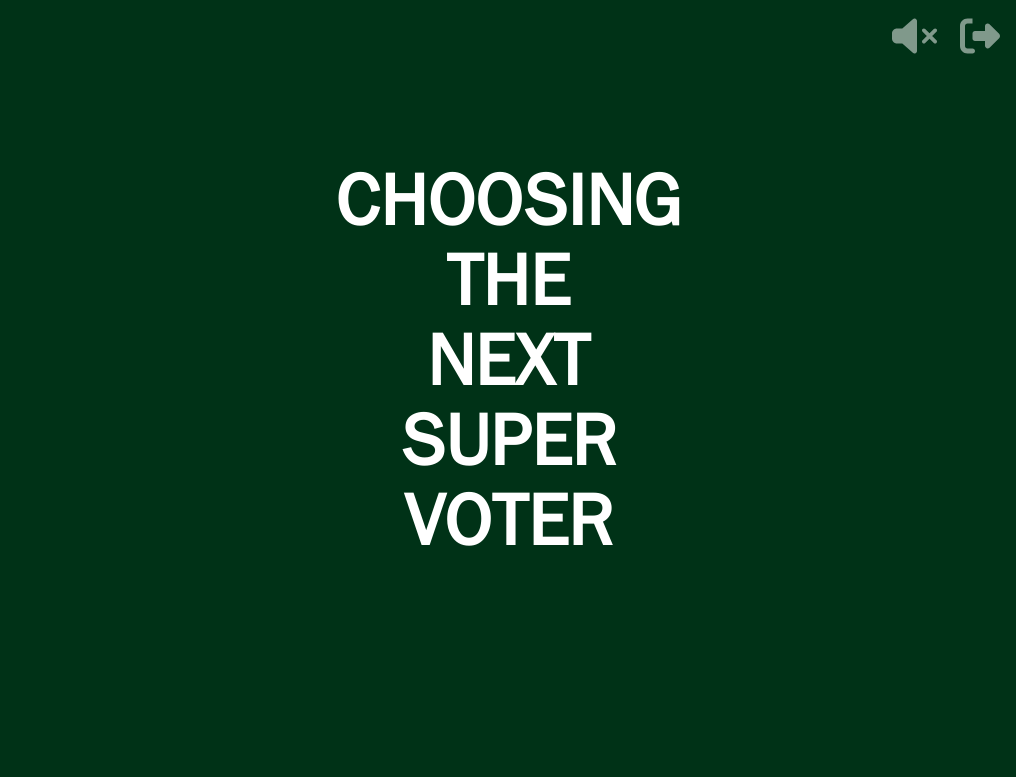 click 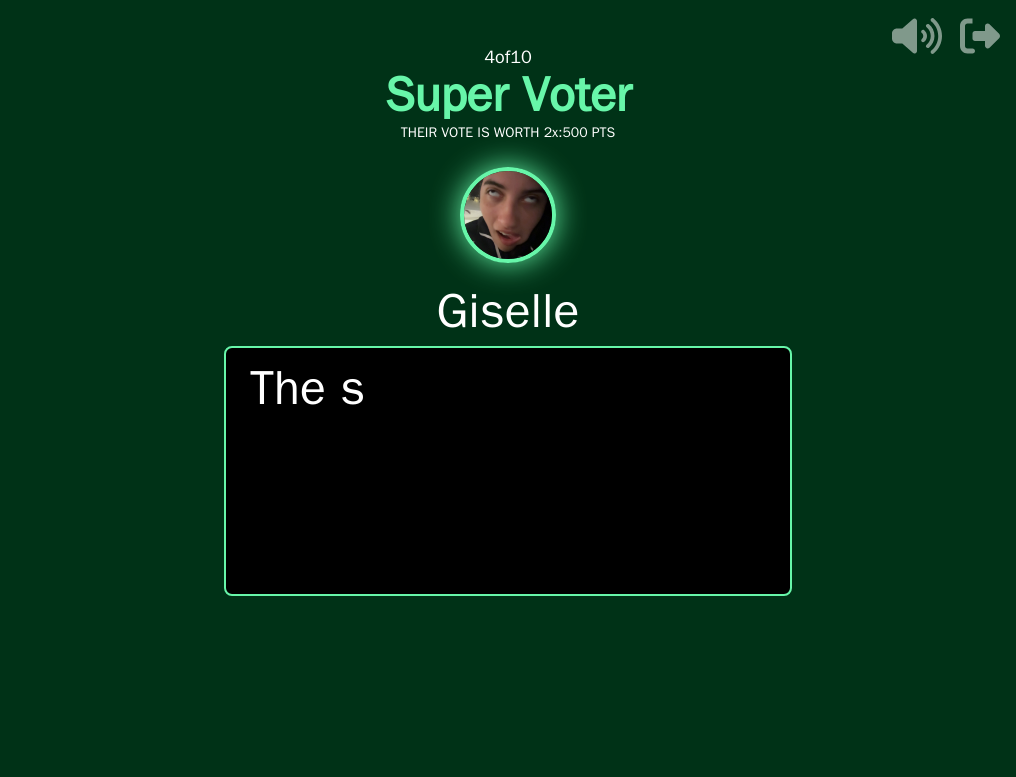 click on "The s" at bounding box center [508, 471] 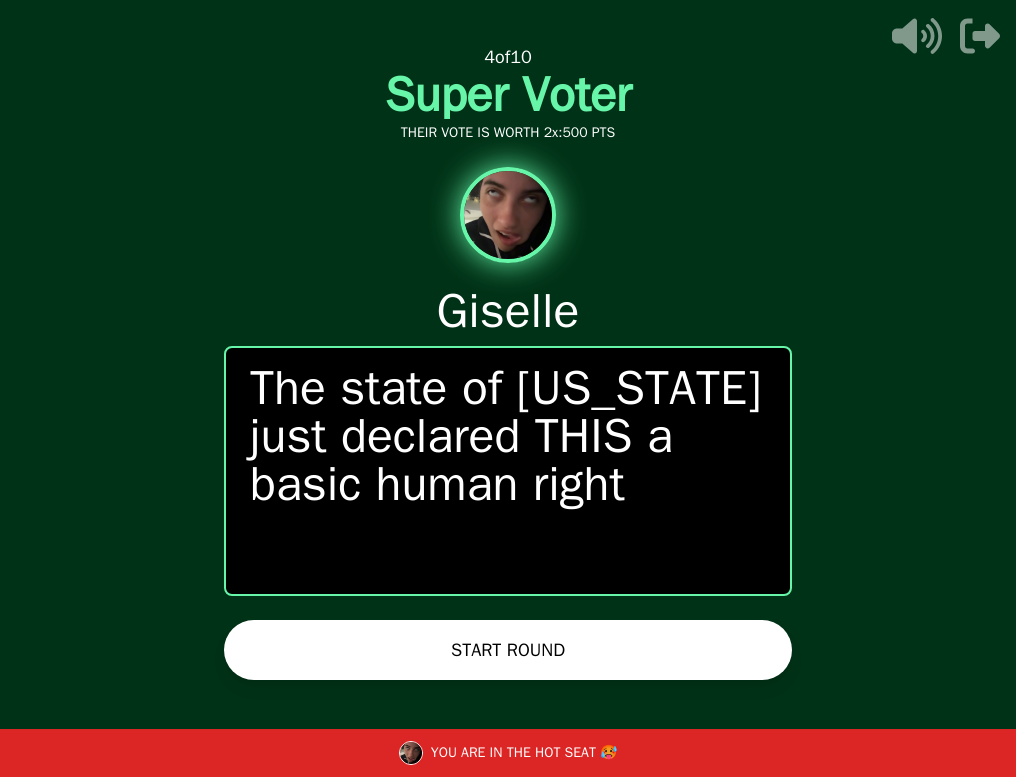 click on "START ROUND" at bounding box center (508, 650) 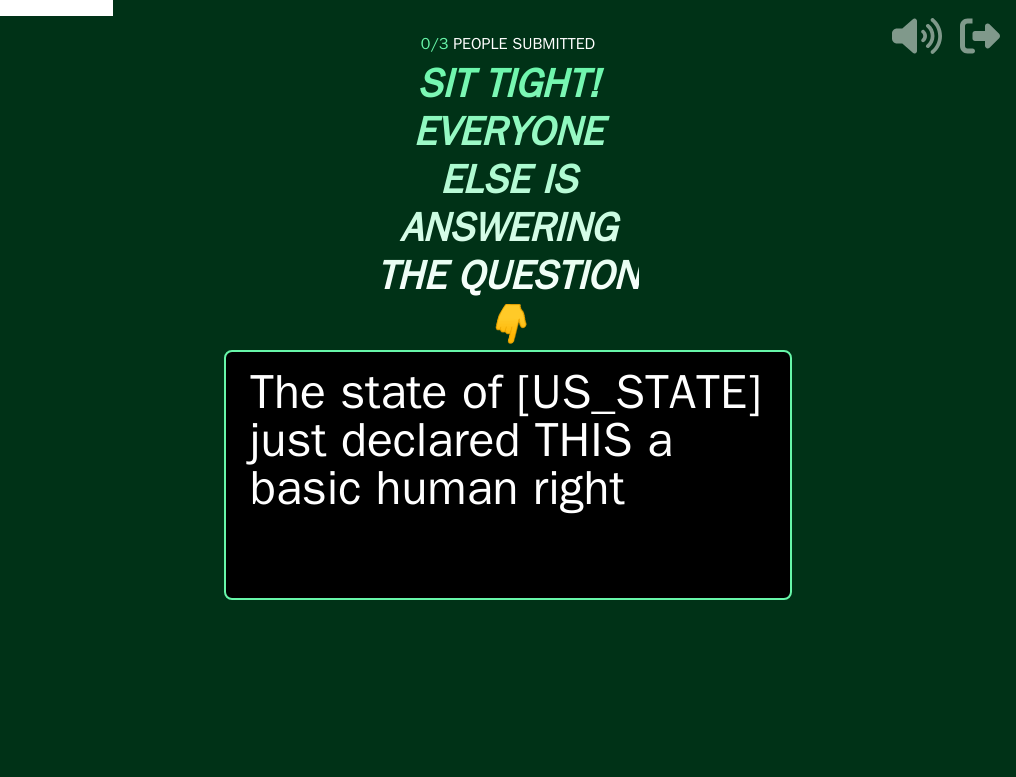 click 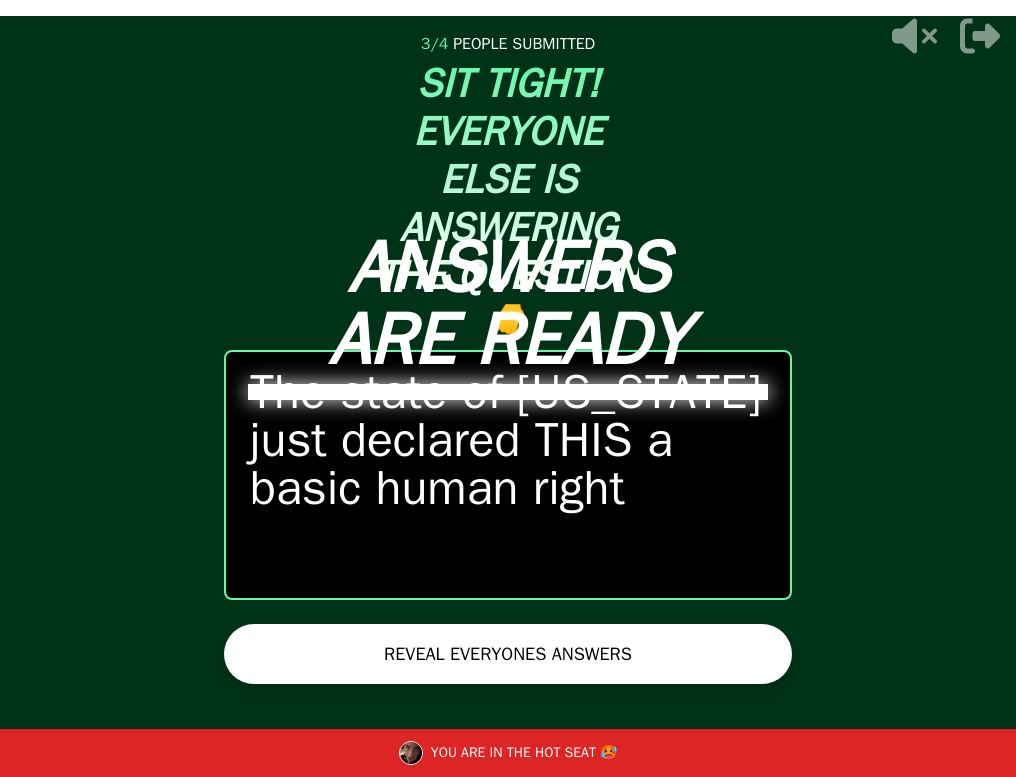 click on "ANSWERS ARE READY" at bounding box center [508, 388] 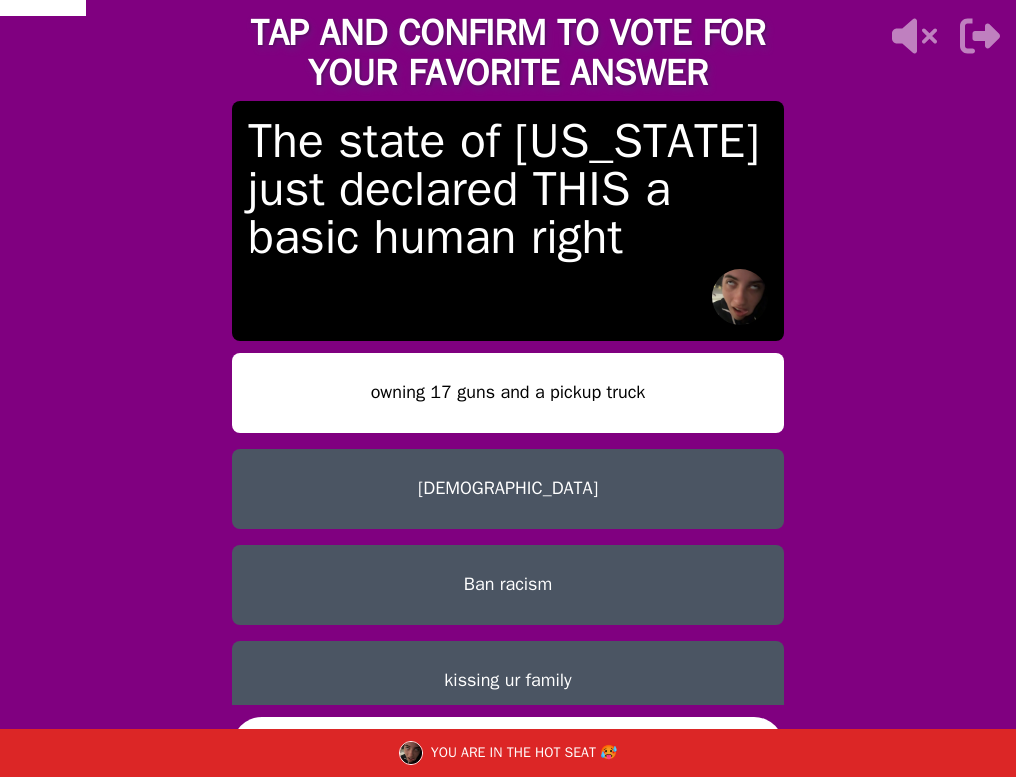 scroll, scrollTop: 16, scrollLeft: 0, axis: vertical 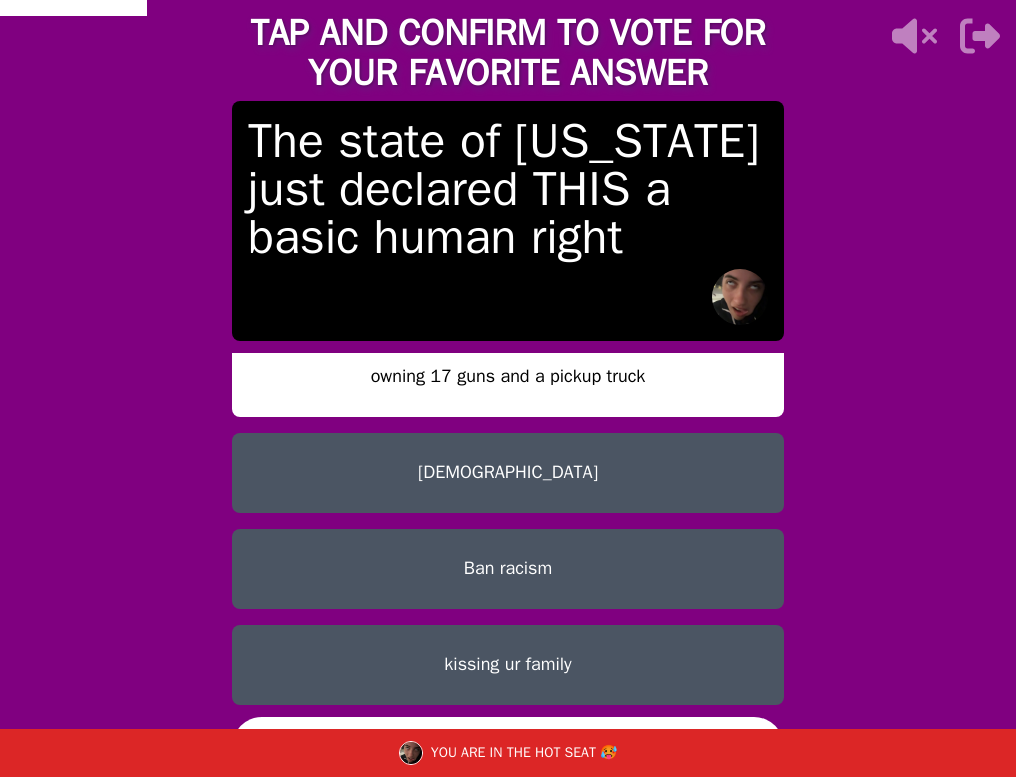click on "kissing ur family" at bounding box center (508, 665) 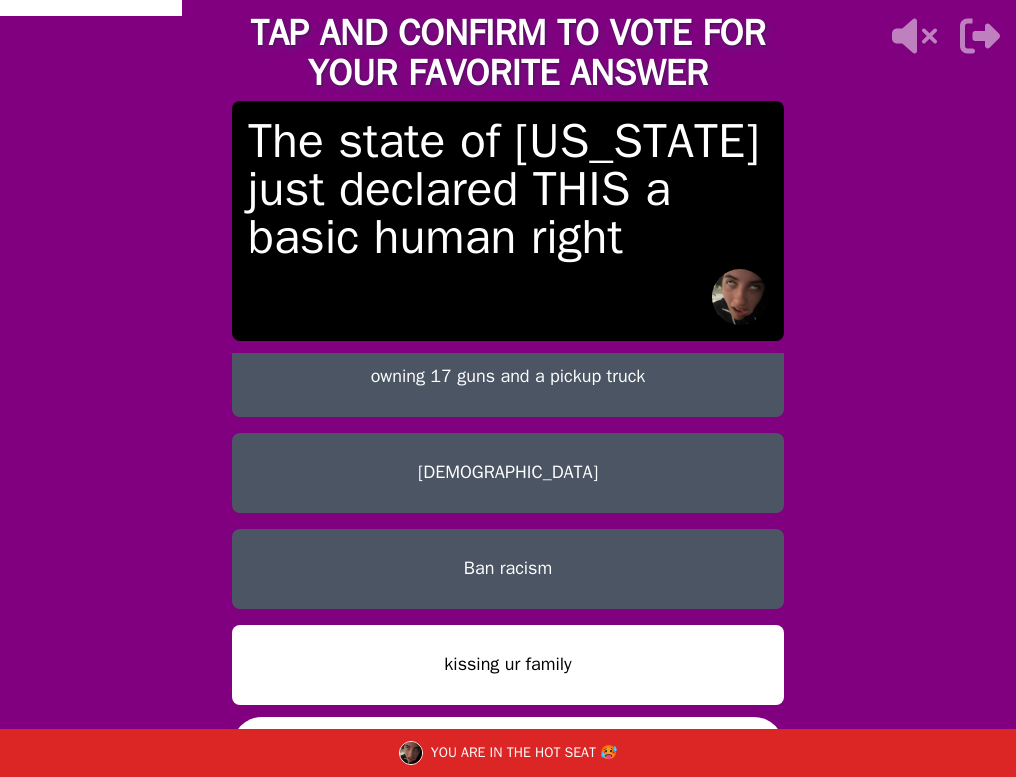click on "CONFIRM" at bounding box center (508, 747) 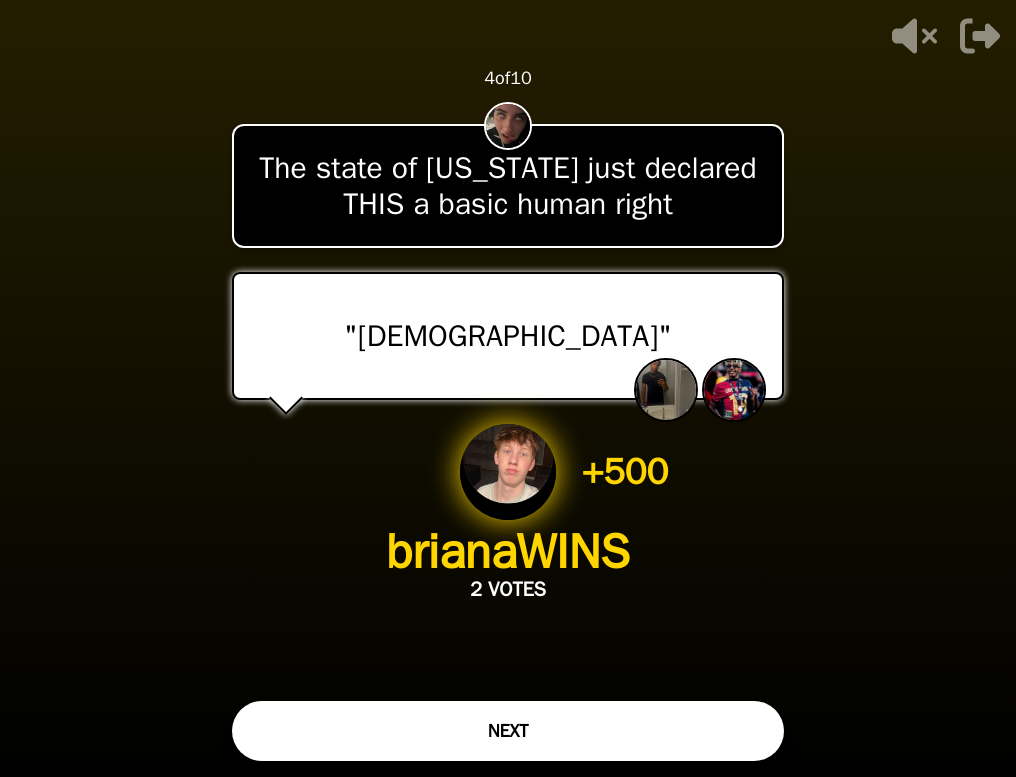 click on "NEXT" at bounding box center (508, 731) 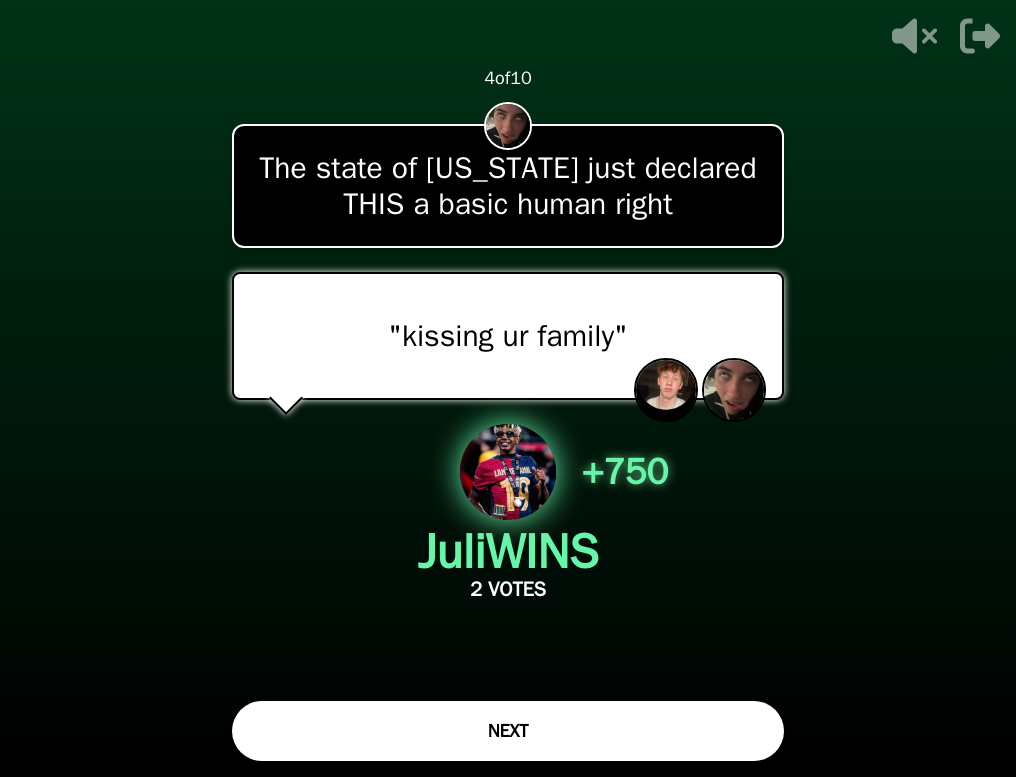 click on "NEXT" at bounding box center [508, 731] 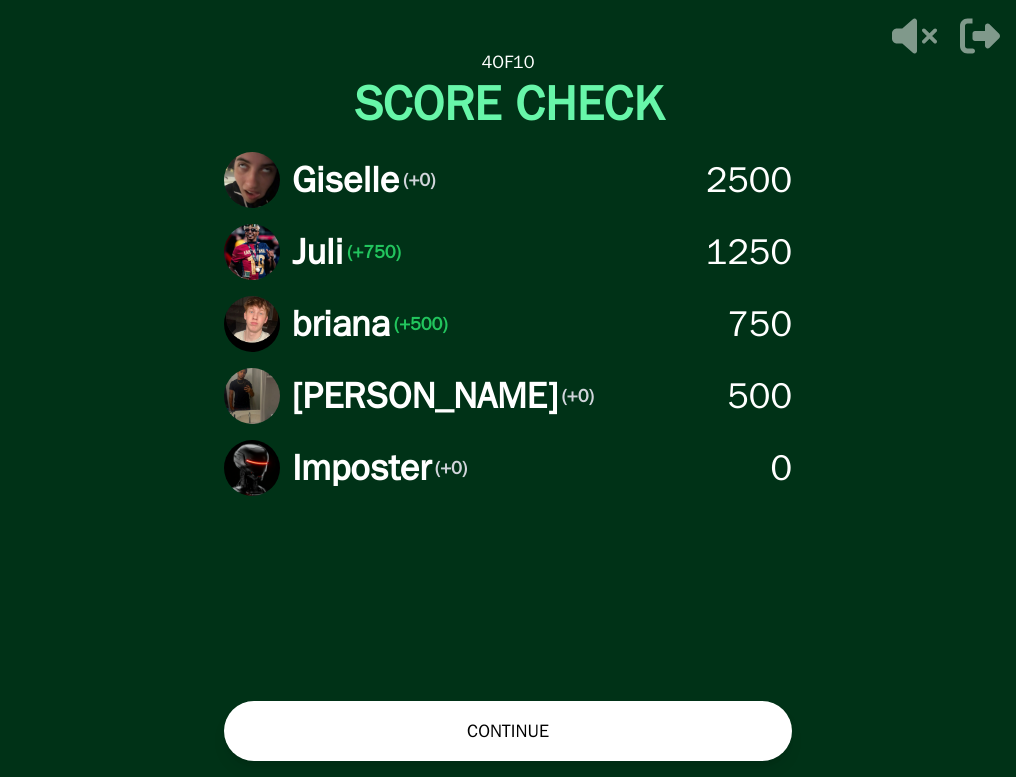 click on "CONTINUE" at bounding box center [508, 731] 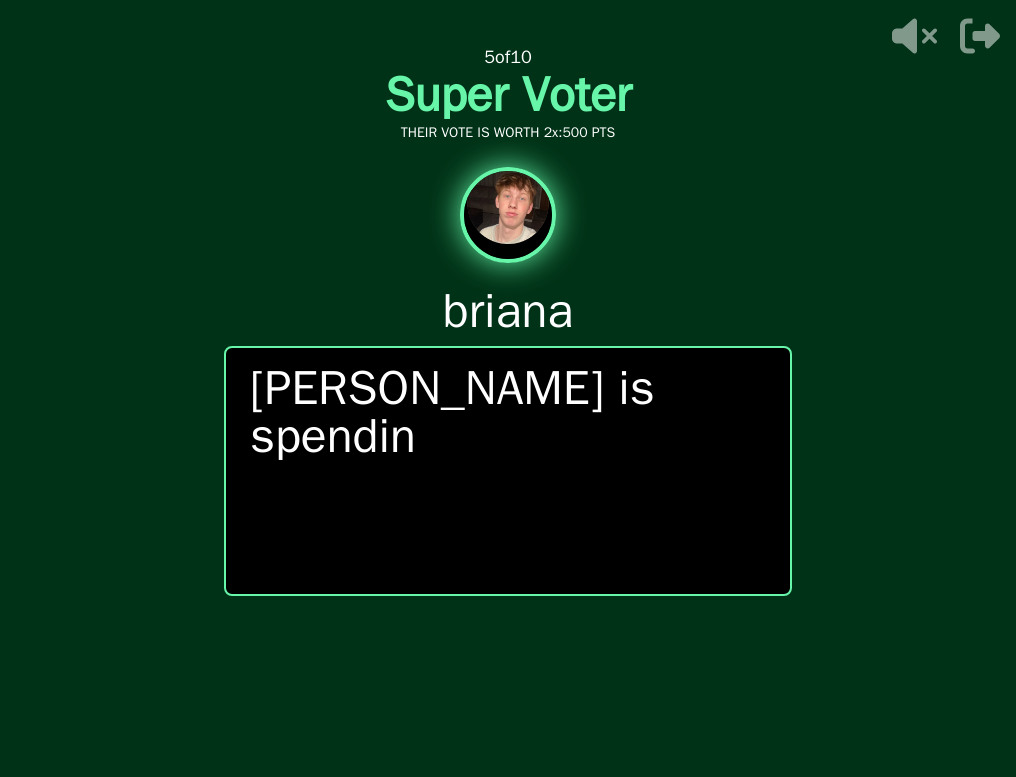 click 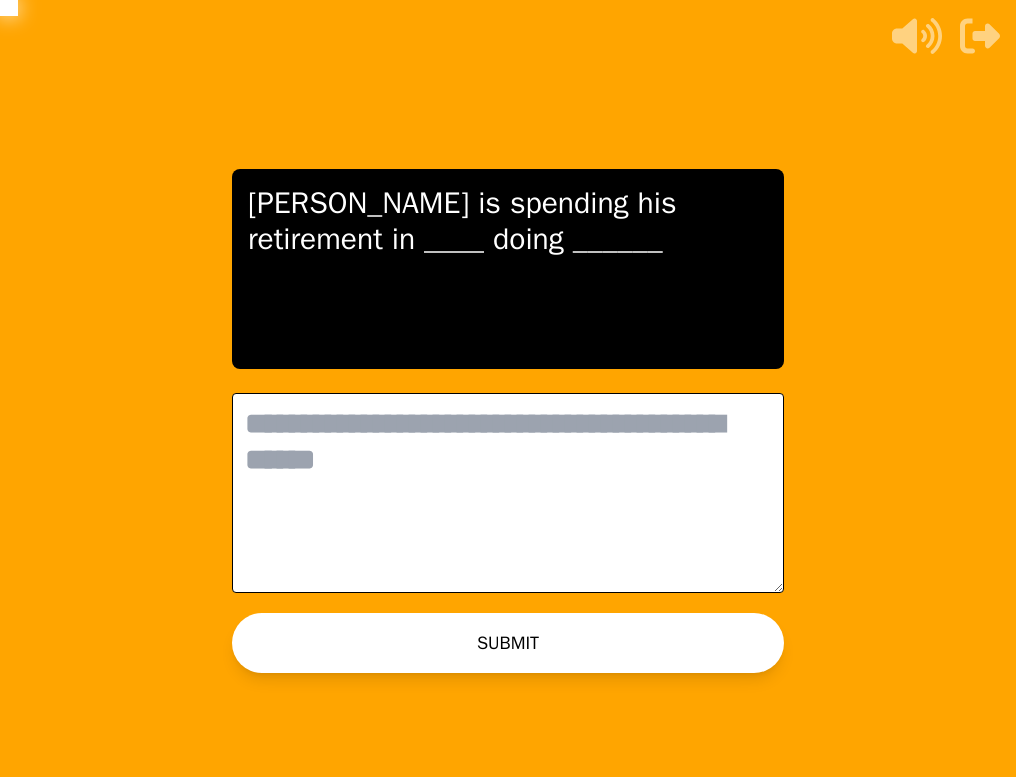 scroll, scrollTop: 0, scrollLeft: 0, axis: both 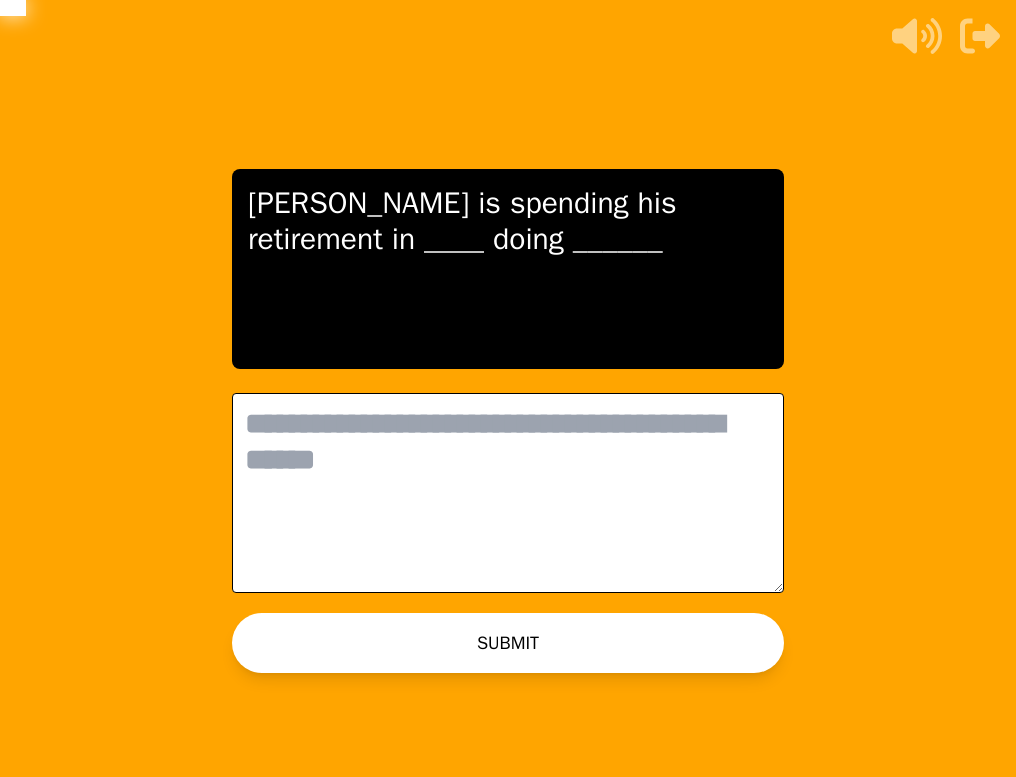 click at bounding box center [508, 493] 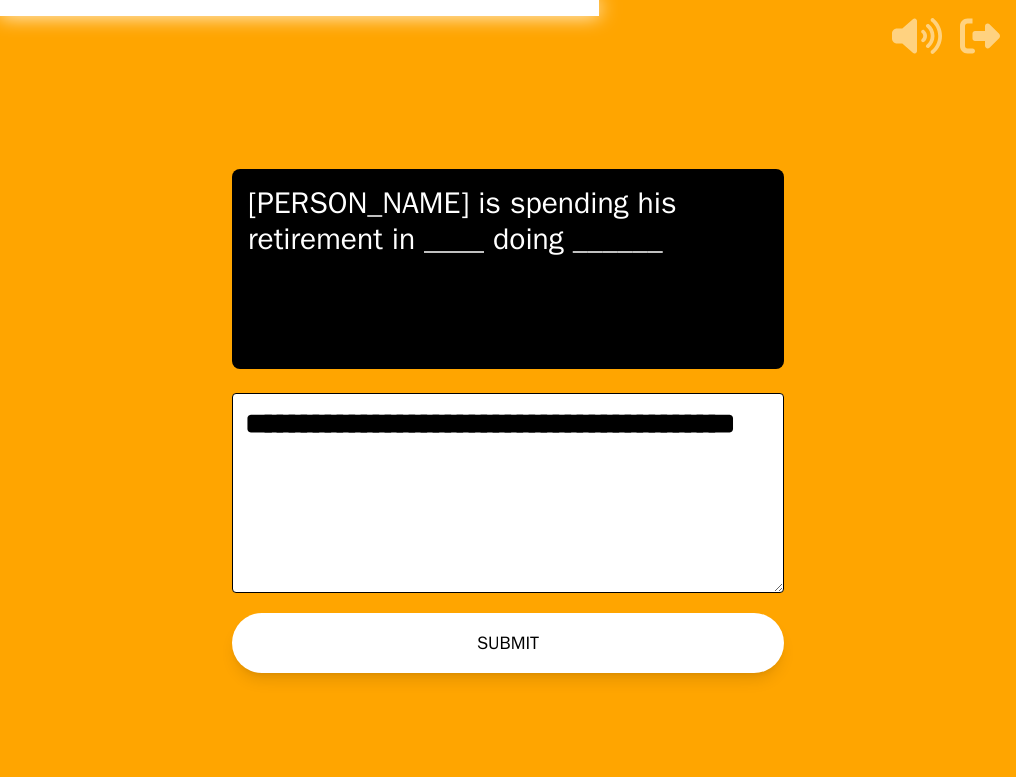 type on "**********" 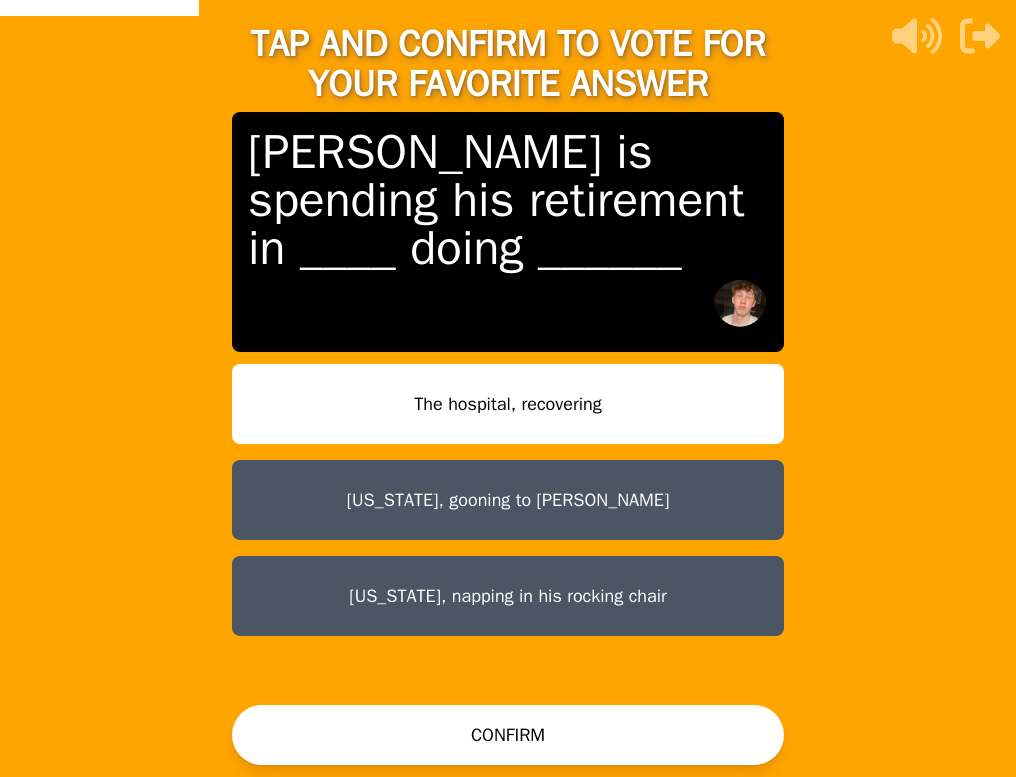 click on "ohio, gooning to trump" at bounding box center (508, 500) 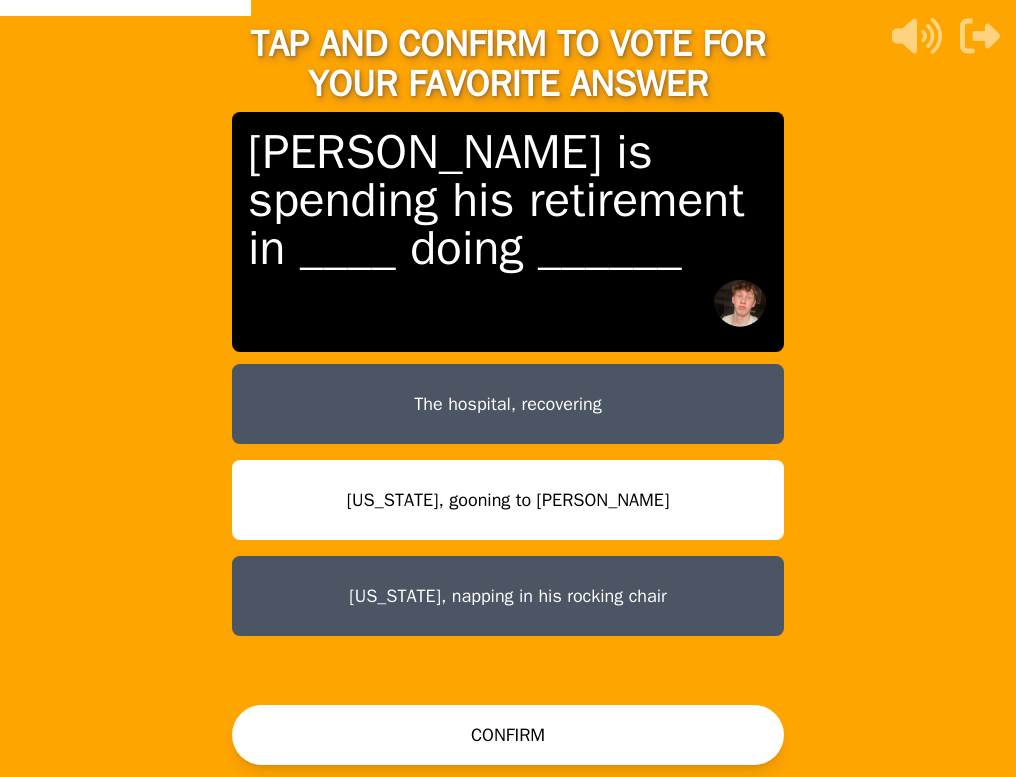 click on "The hospital, recovering" at bounding box center [508, 404] 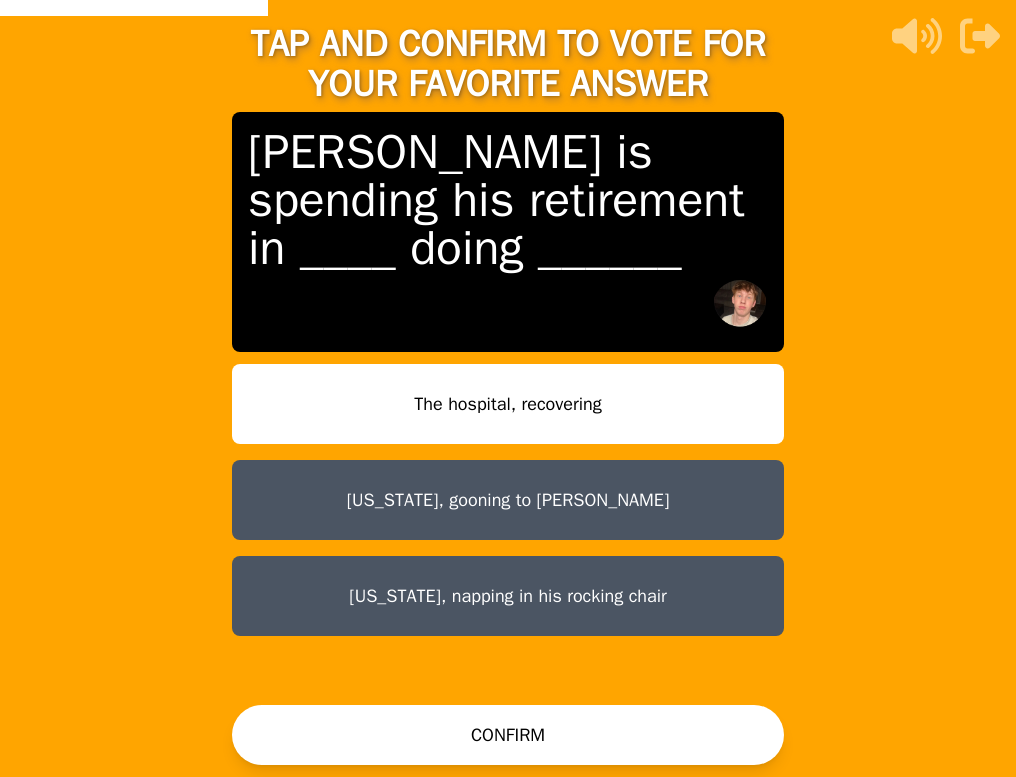 click on "ohio, gooning to trump" at bounding box center [508, 500] 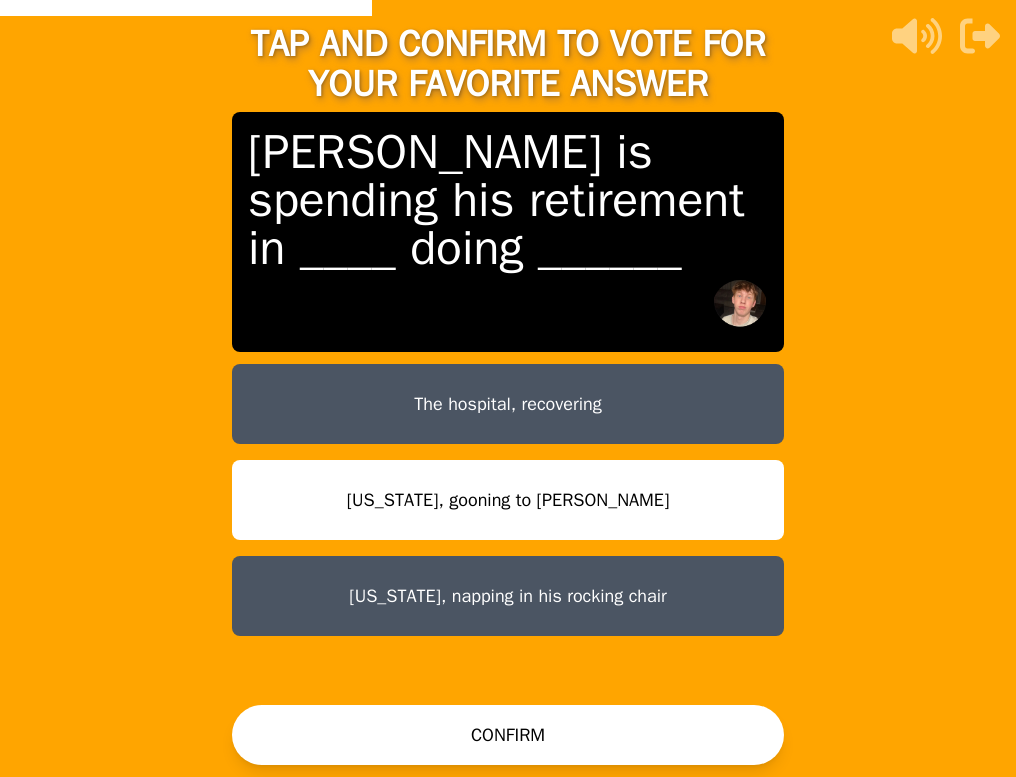 click on "CONFIRM" at bounding box center [508, 735] 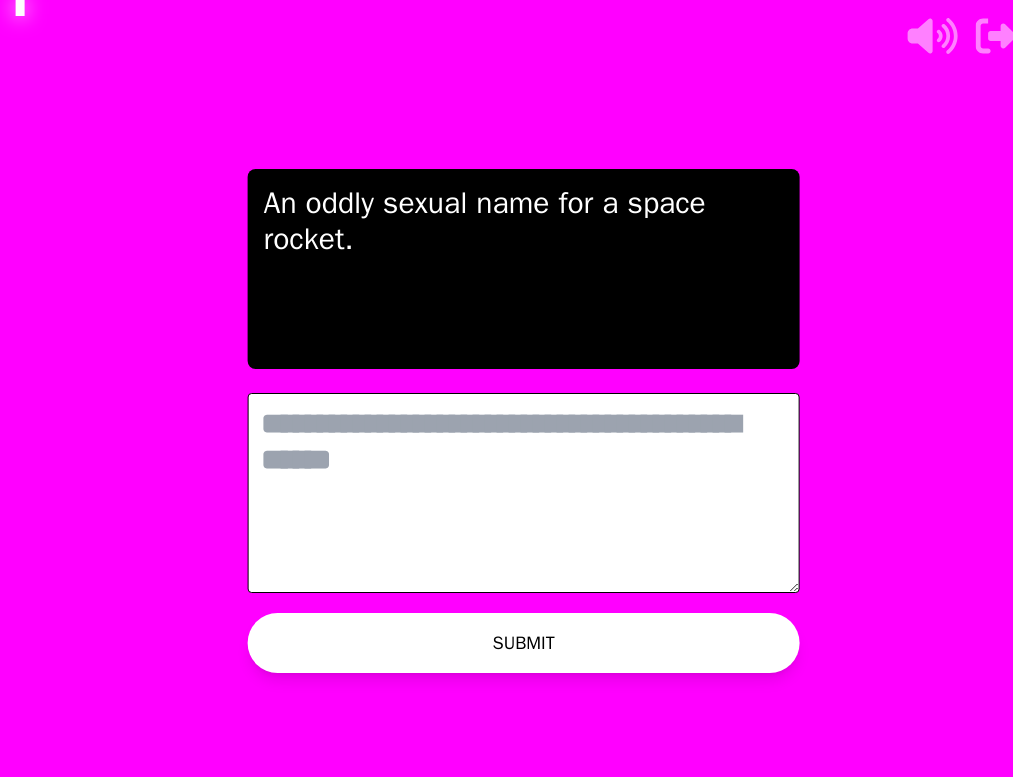 scroll, scrollTop: 0, scrollLeft: 0, axis: both 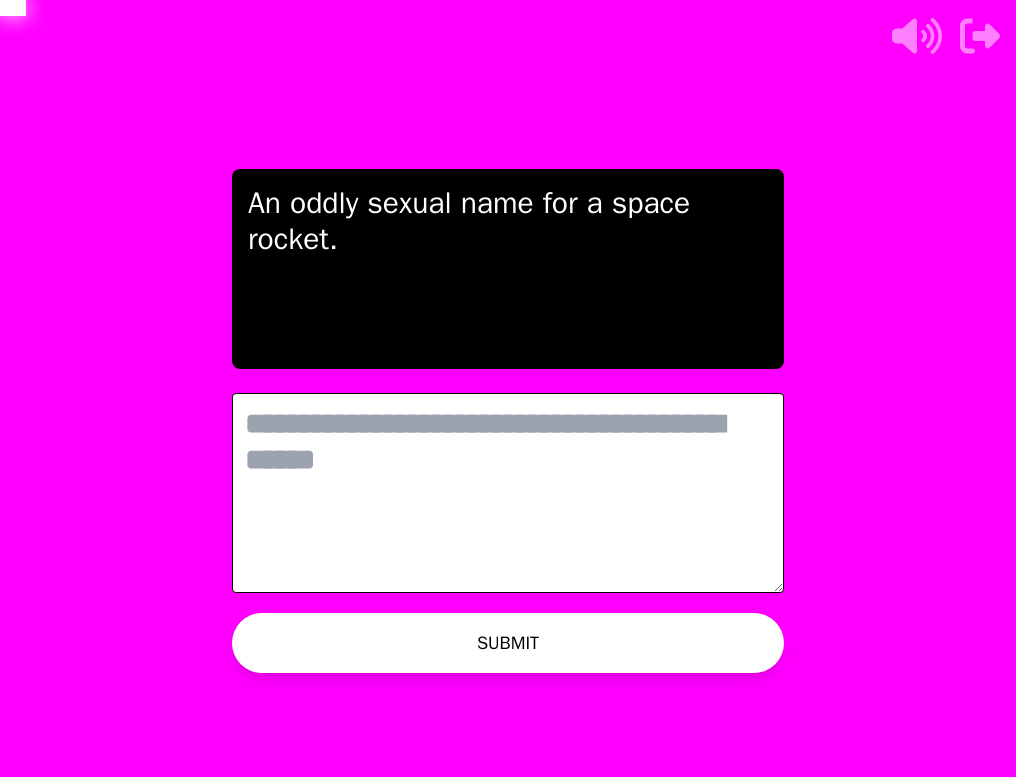 click at bounding box center (508, 493) 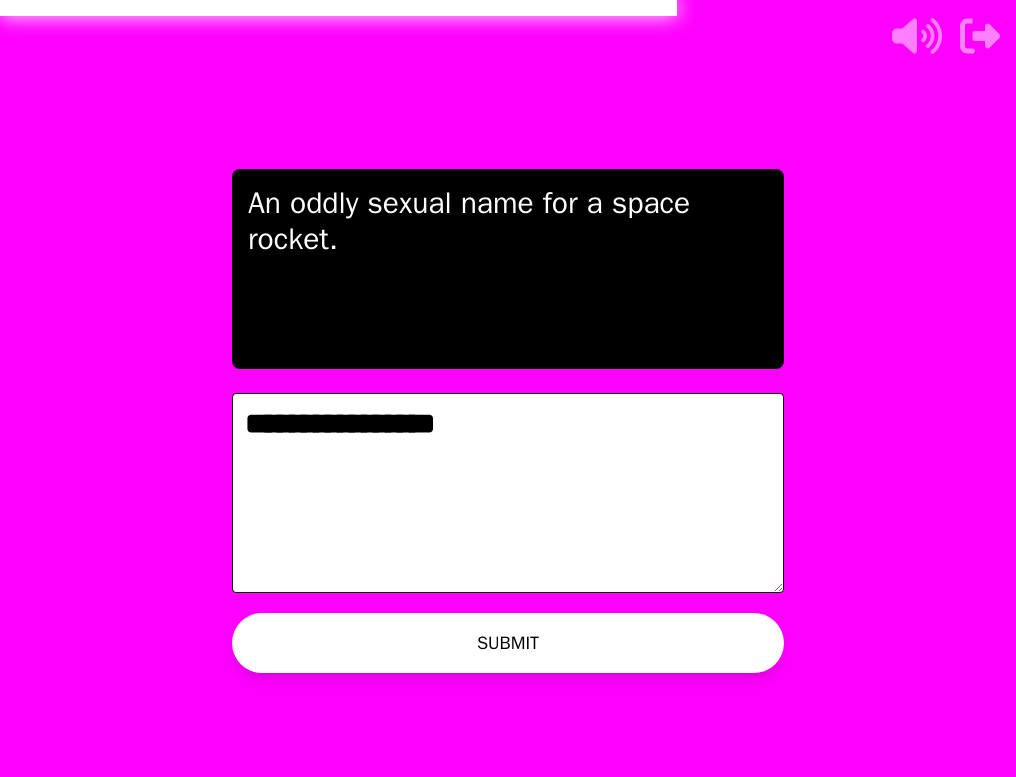 type on "**********" 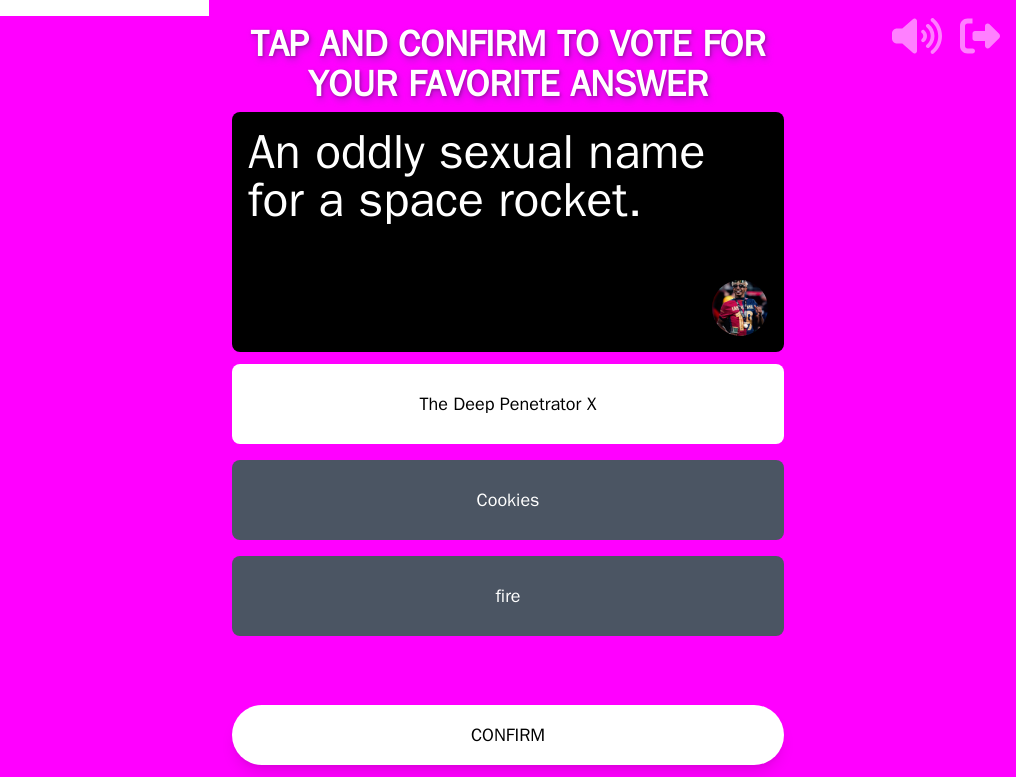 click on "CONFIRM" at bounding box center [508, 735] 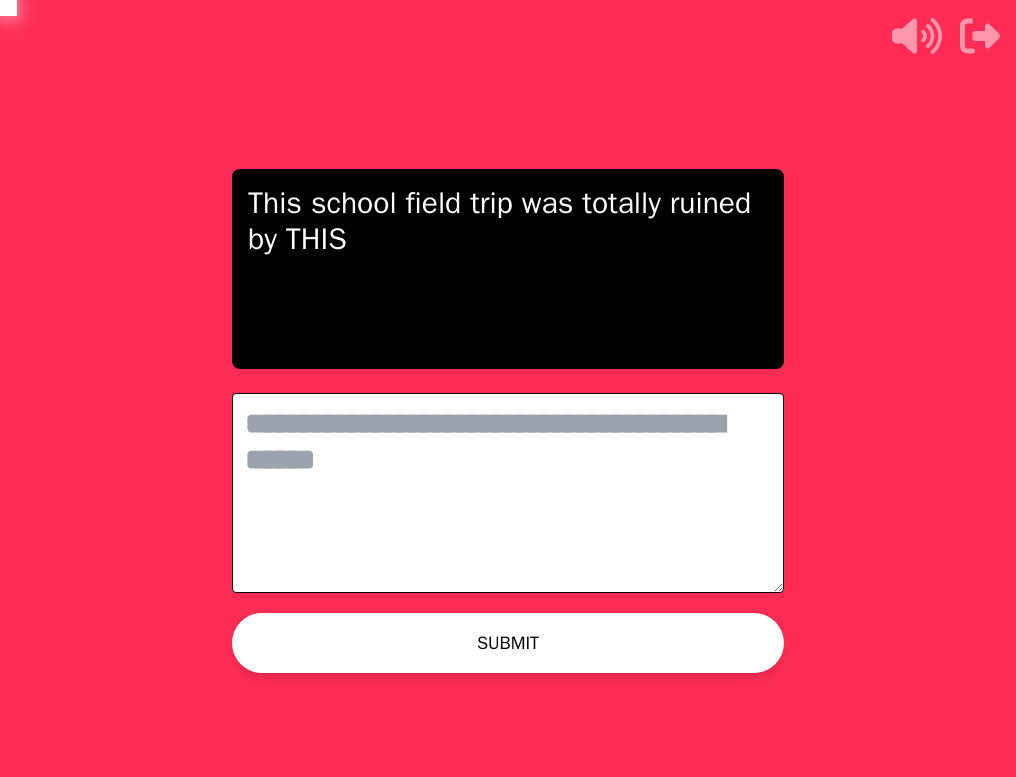 scroll, scrollTop: 0, scrollLeft: 0, axis: both 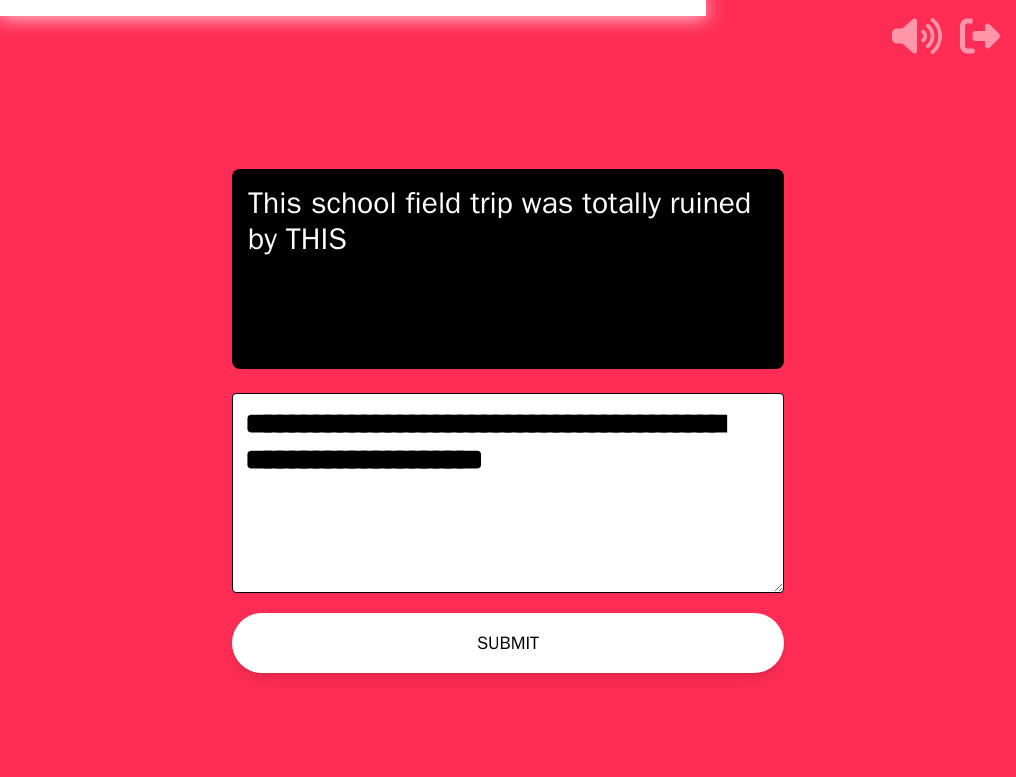 type on "**********" 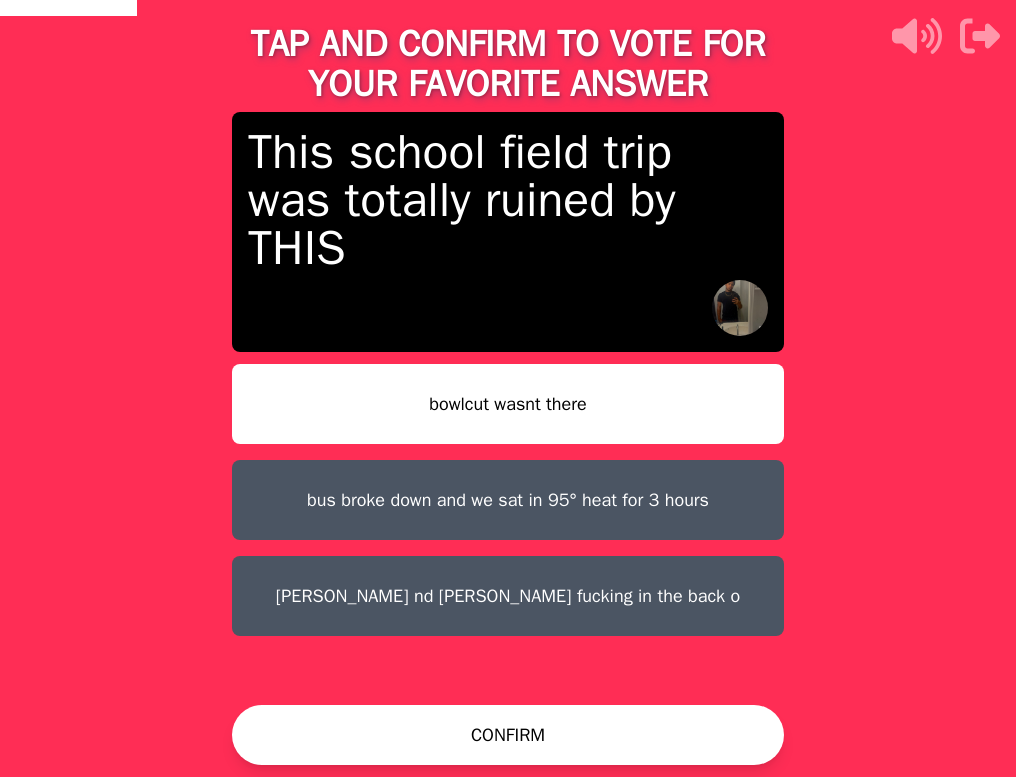 click on "bus broke down and we sat in 95° heat for 3 hours" at bounding box center (508, 500) 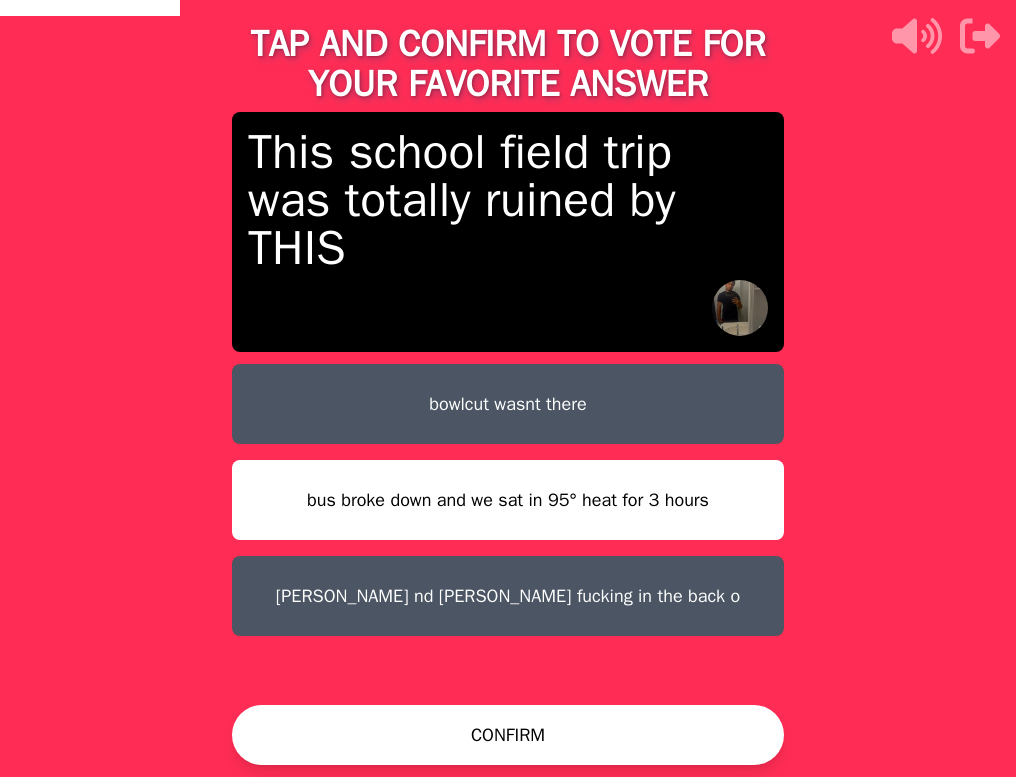 click on "bowlcut wasnt there" at bounding box center [508, 404] 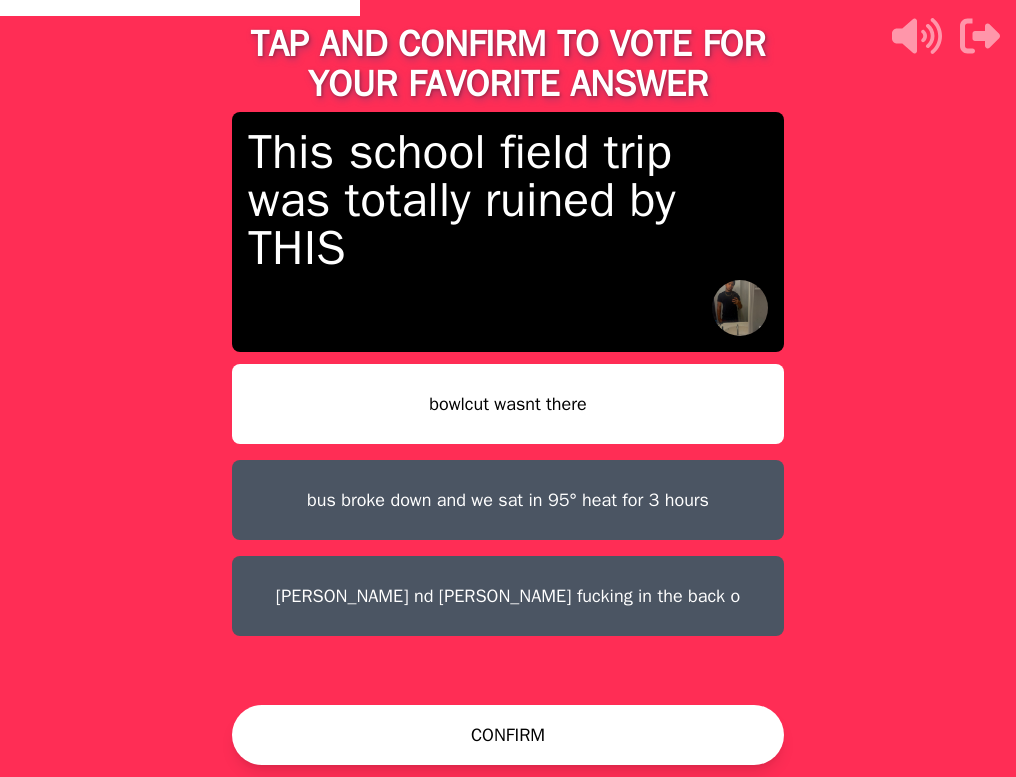 click on "CONFIRM" at bounding box center [508, 735] 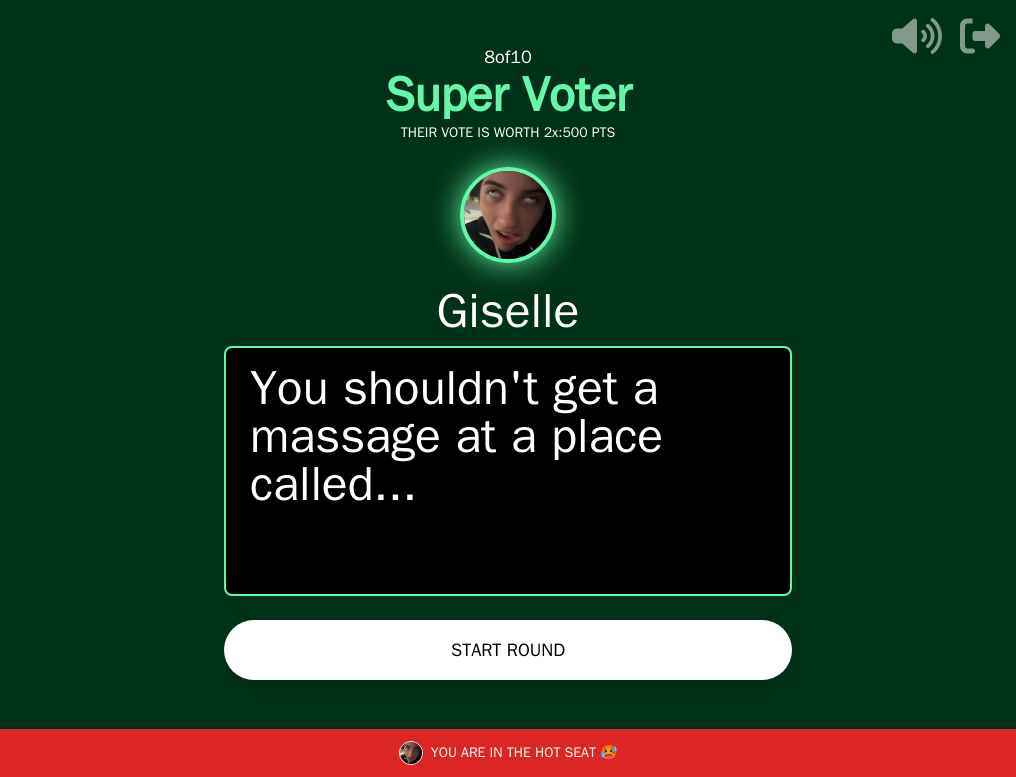 click on "START ROUND" at bounding box center [508, 650] 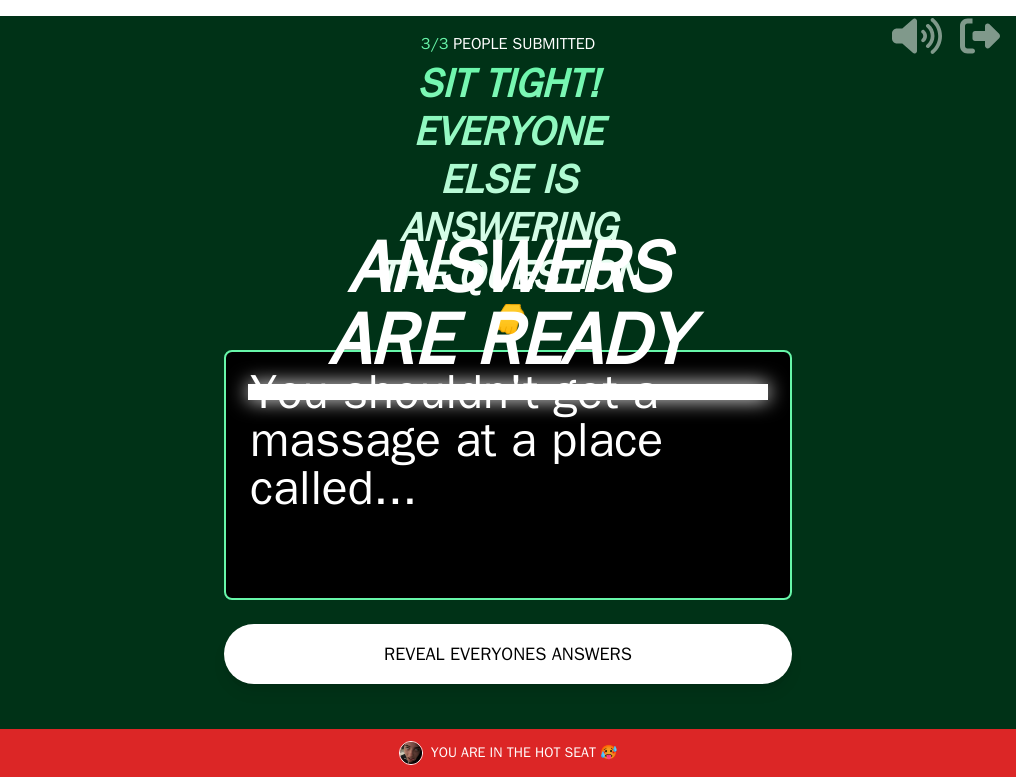 click on "REVEAL EVERYONES ANSWERS" at bounding box center (508, 654) 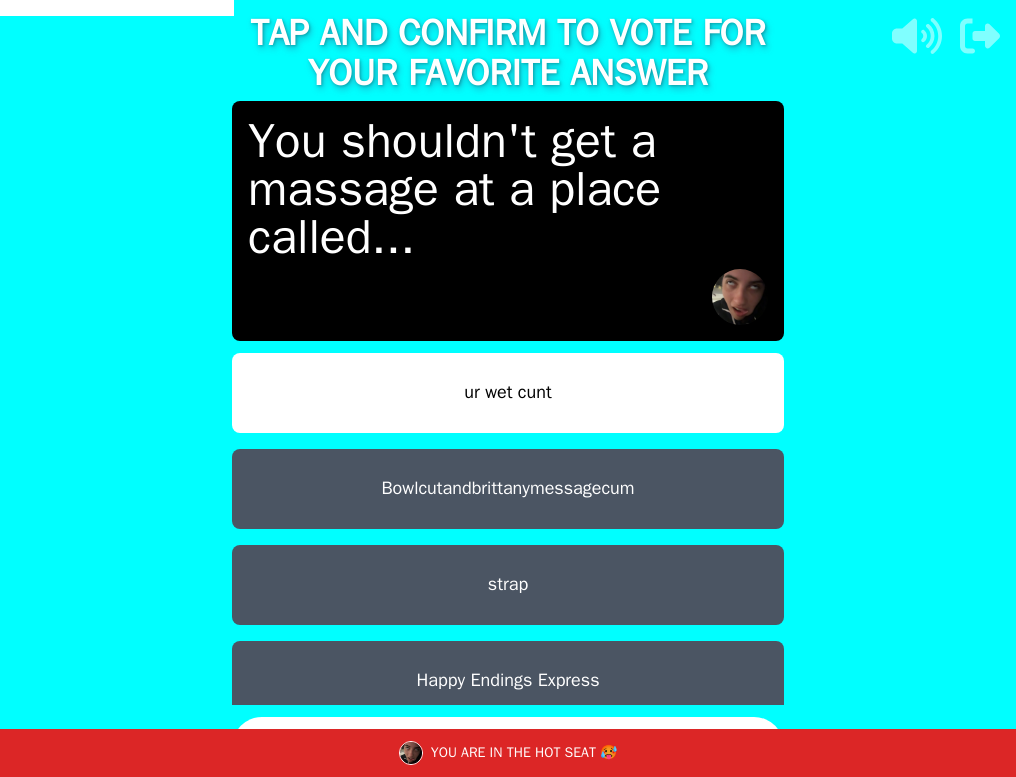 scroll, scrollTop: 0, scrollLeft: 0, axis: both 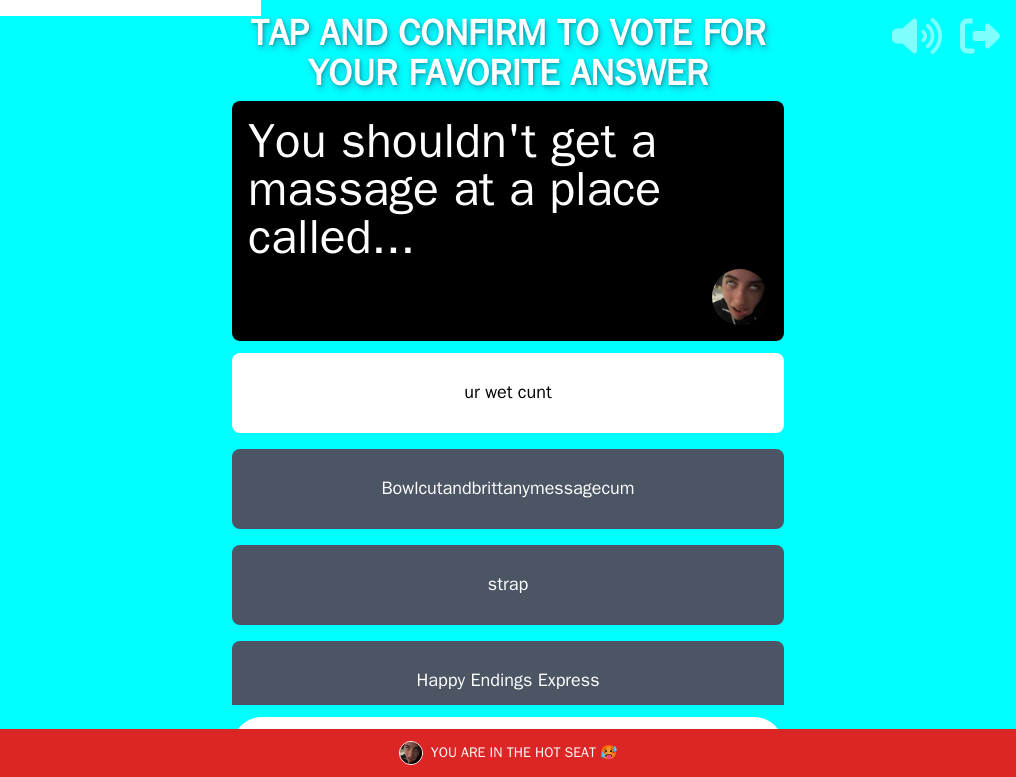 click on "strap" at bounding box center (508, 585) 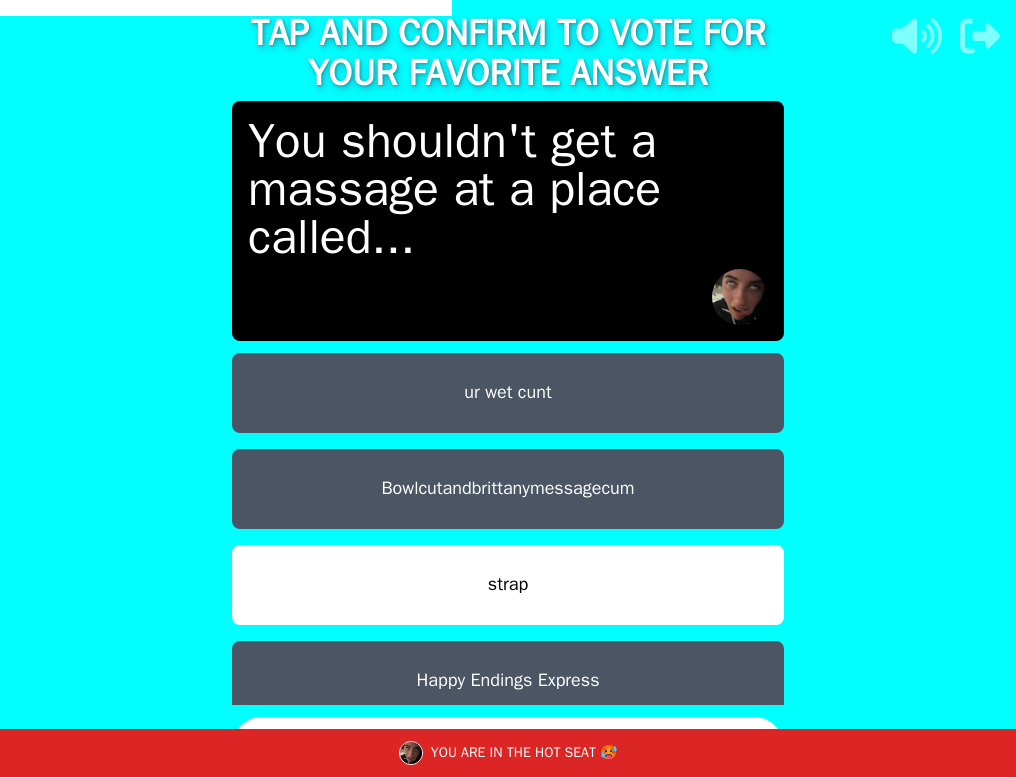 click on "ur wet cunt" at bounding box center (508, 393) 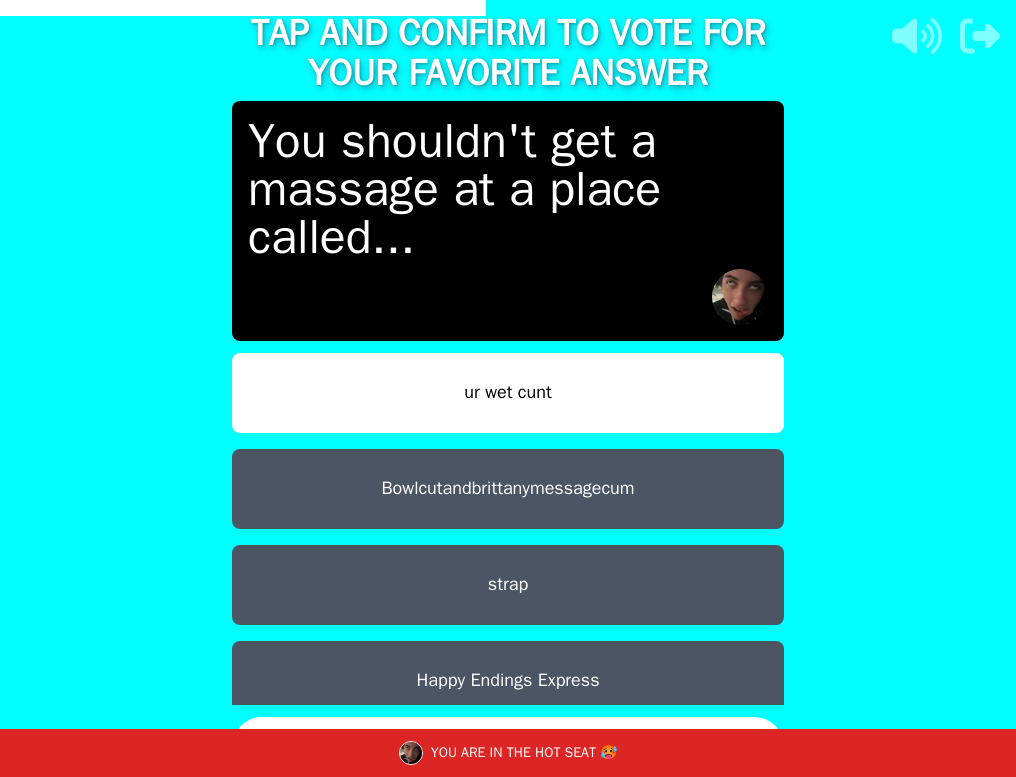 click on "strap" at bounding box center (508, 585) 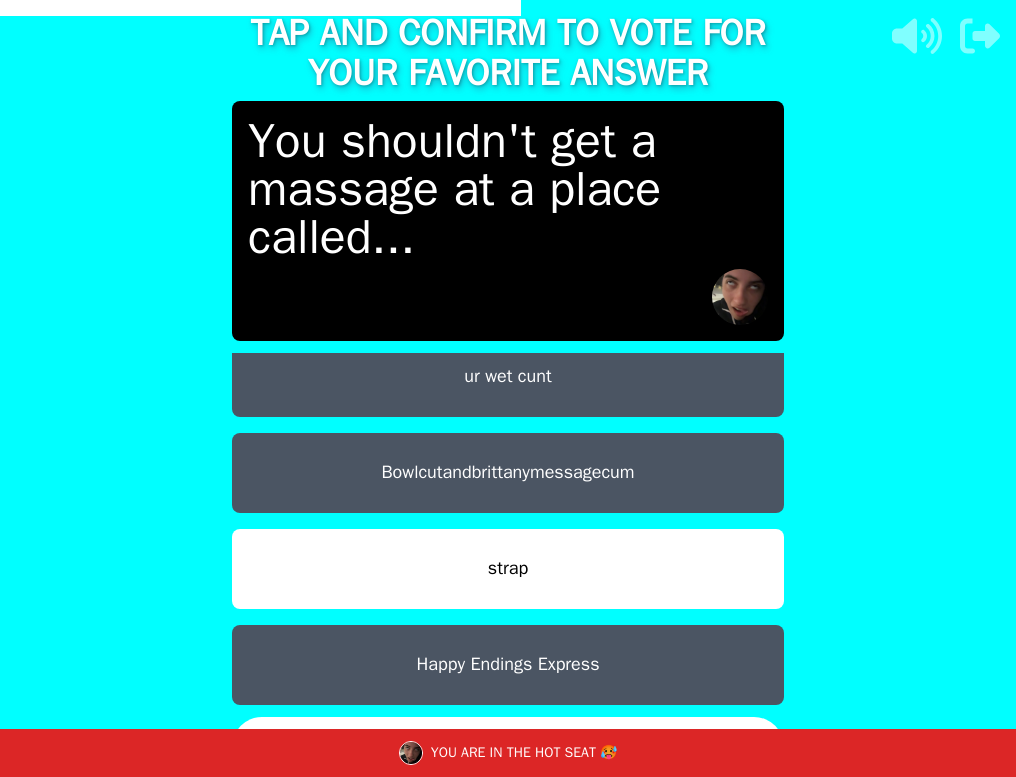 scroll, scrollTop: 16, scrollLeft: 0, axis: vertical 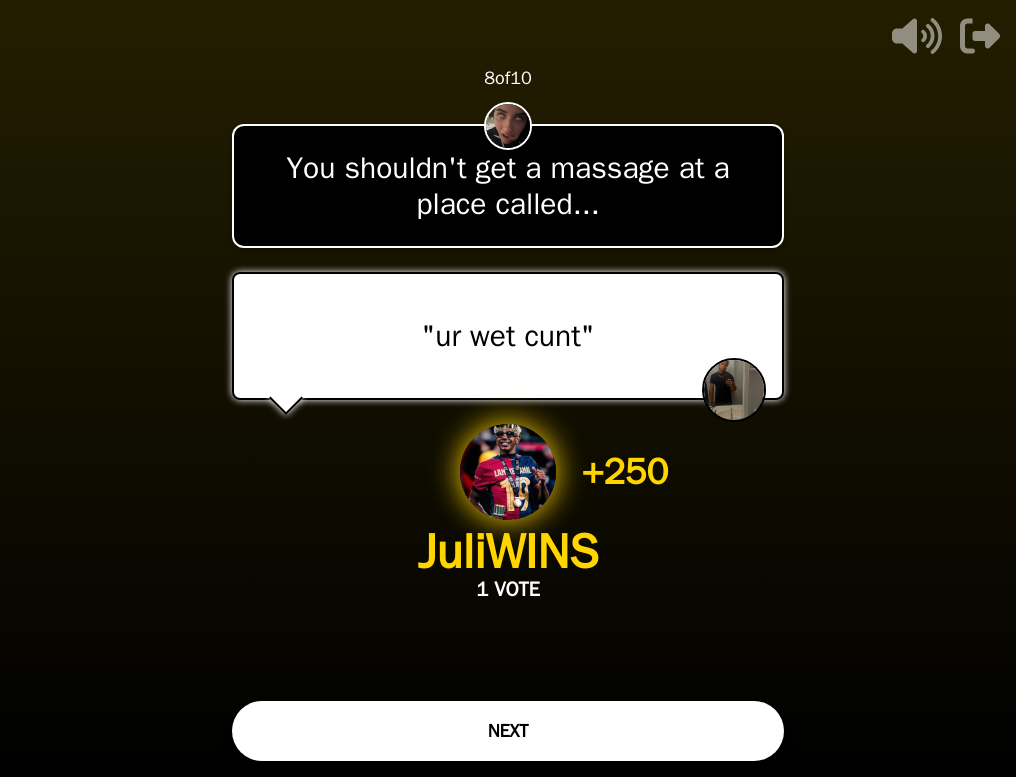 click on "NEXT" at bounding box center (508, 731) 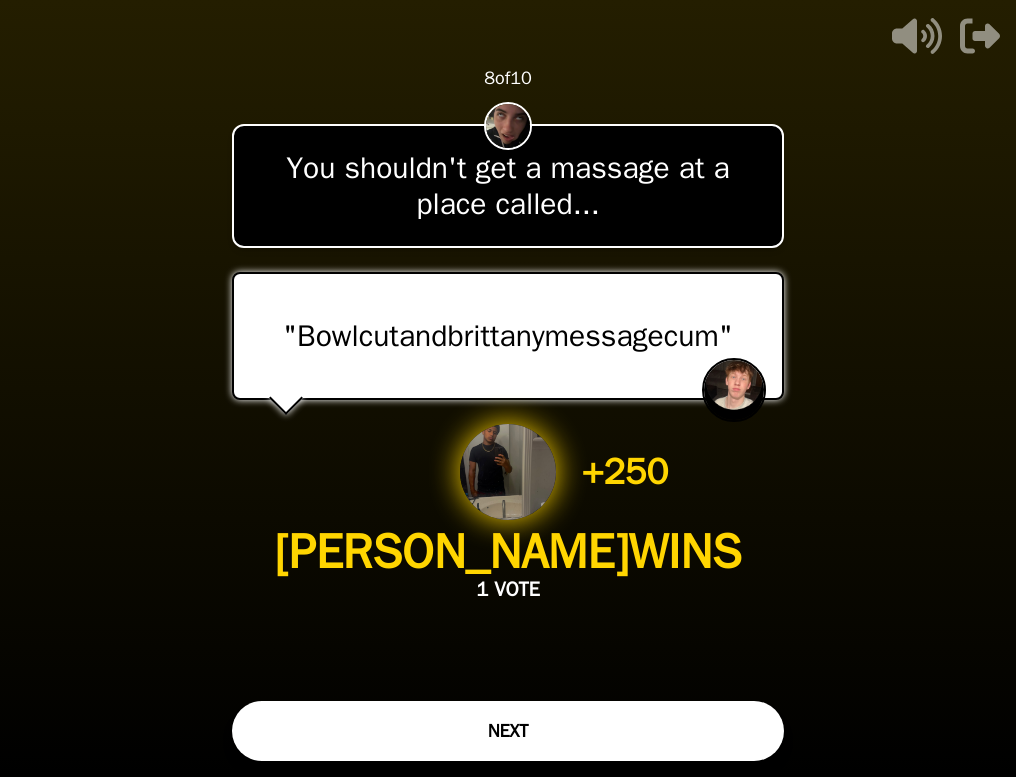 click on "NEXT" at bounding box center [508, 731] 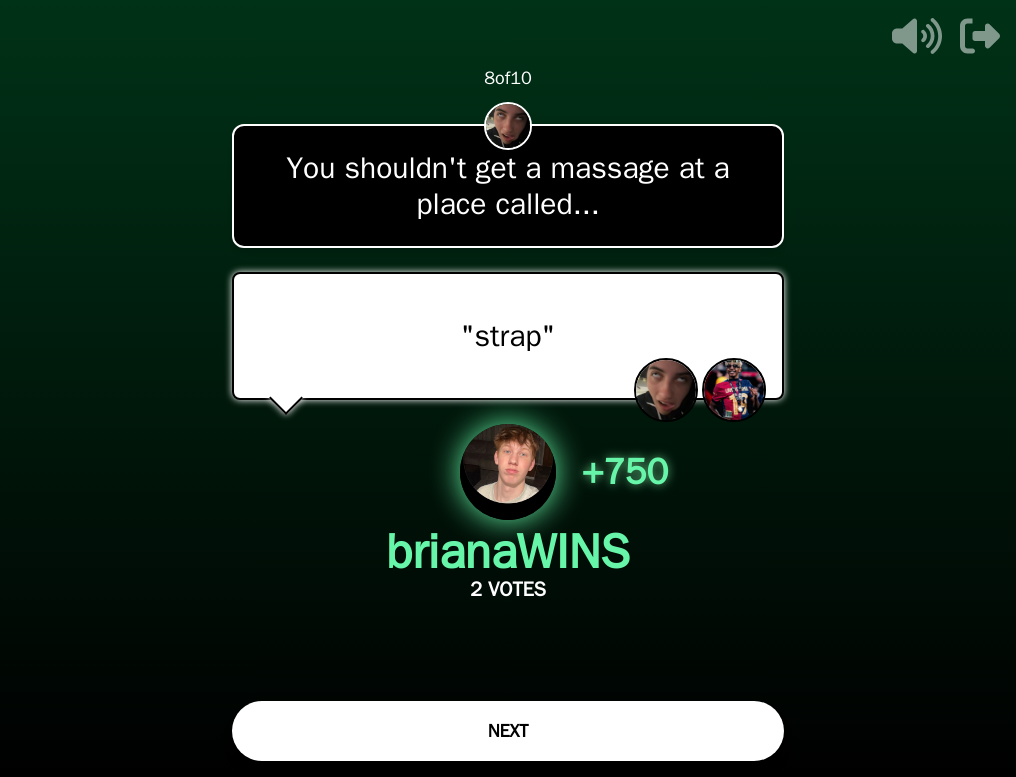 click on "NEXT" at bounding box center (508, 731) 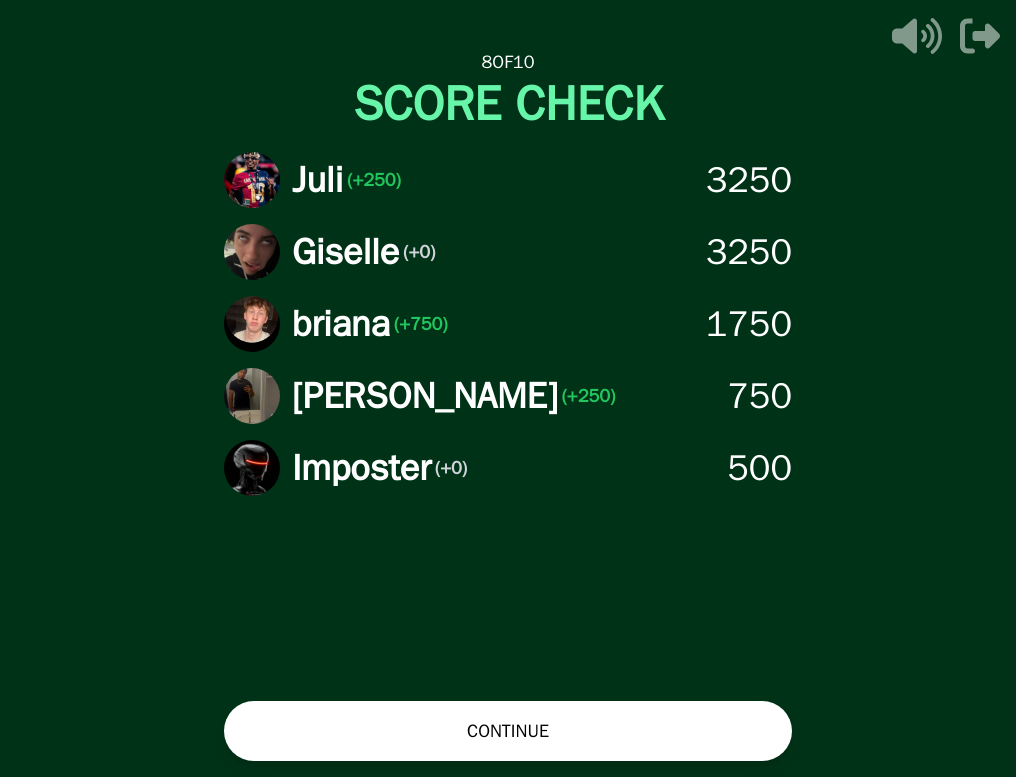 click on "CONTINUE" at bounding box center (508, 731) 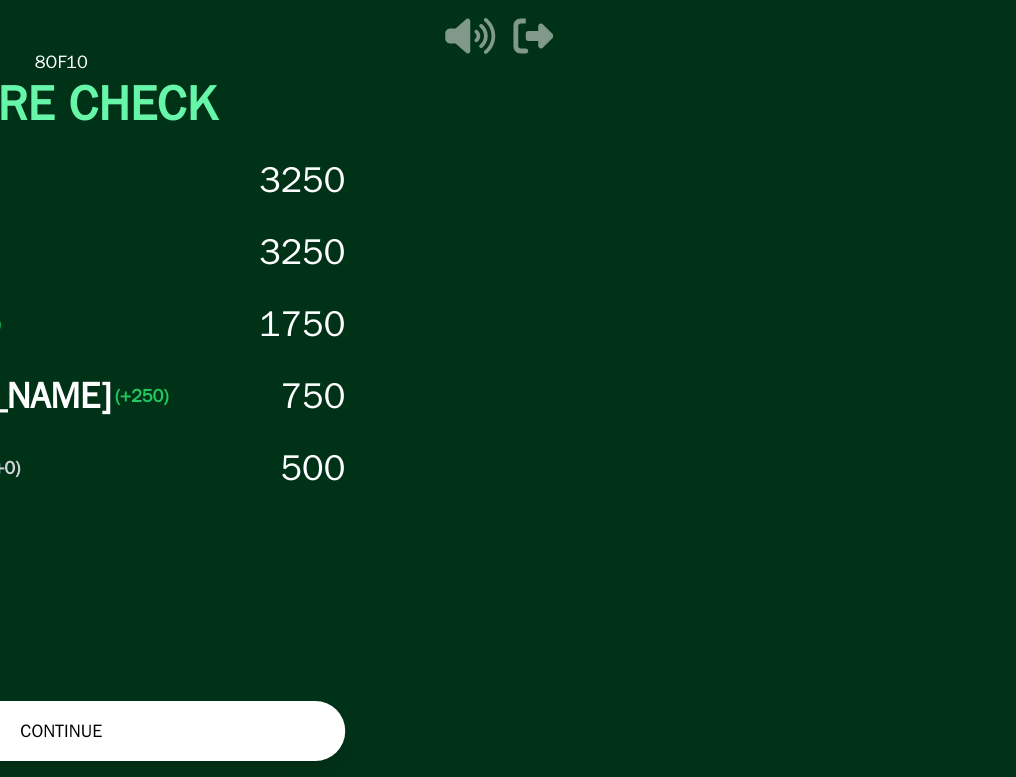 click on "8  OF  10 SCORE CHECK Juli (+250) 3250 Giselle (+0) 3250 briana (+750) 1750 Brittany (+250) 750 Imposter (+0) 500 CONTINUE THE IMPOSTER  IS THINKING THINKING LIKE A HUMAN... 0 / 0   PEOPLE SUBMITTED 10  of  10 Super Voter THEIR VOTE IS WORTH 2x:  500 PTS Juli WAITING ON   JULI   TO ADVANCE..." at bounding box center [508, 388] 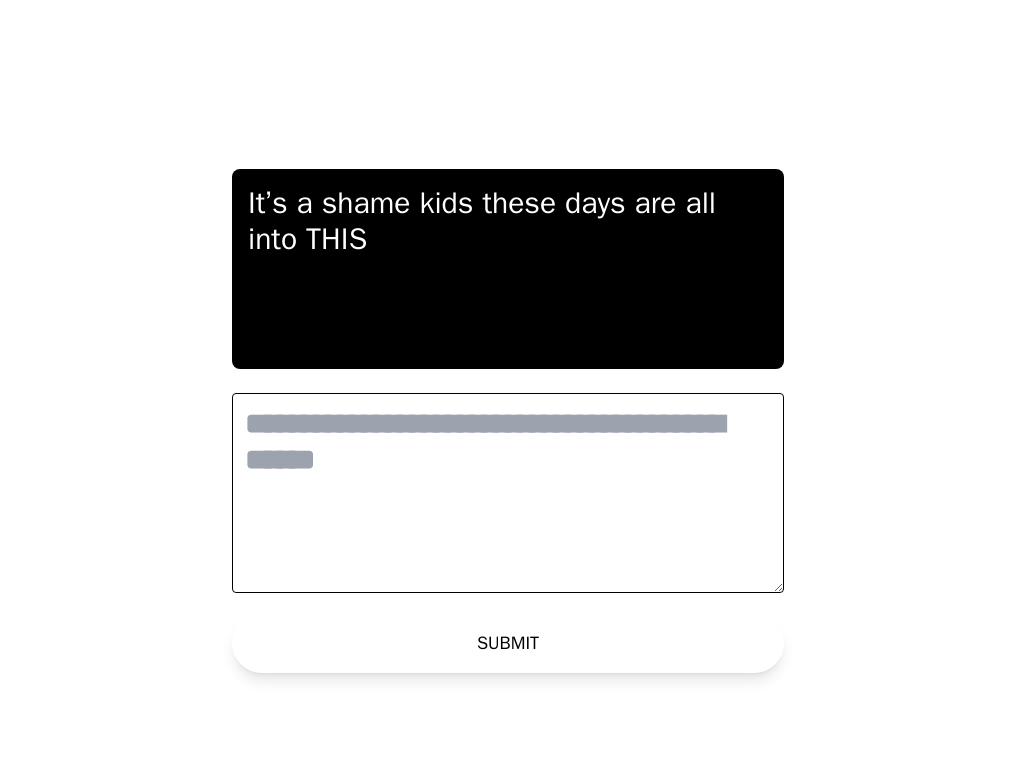 scroll, scrollTop: 0, scrollLeft: 0, axis: both 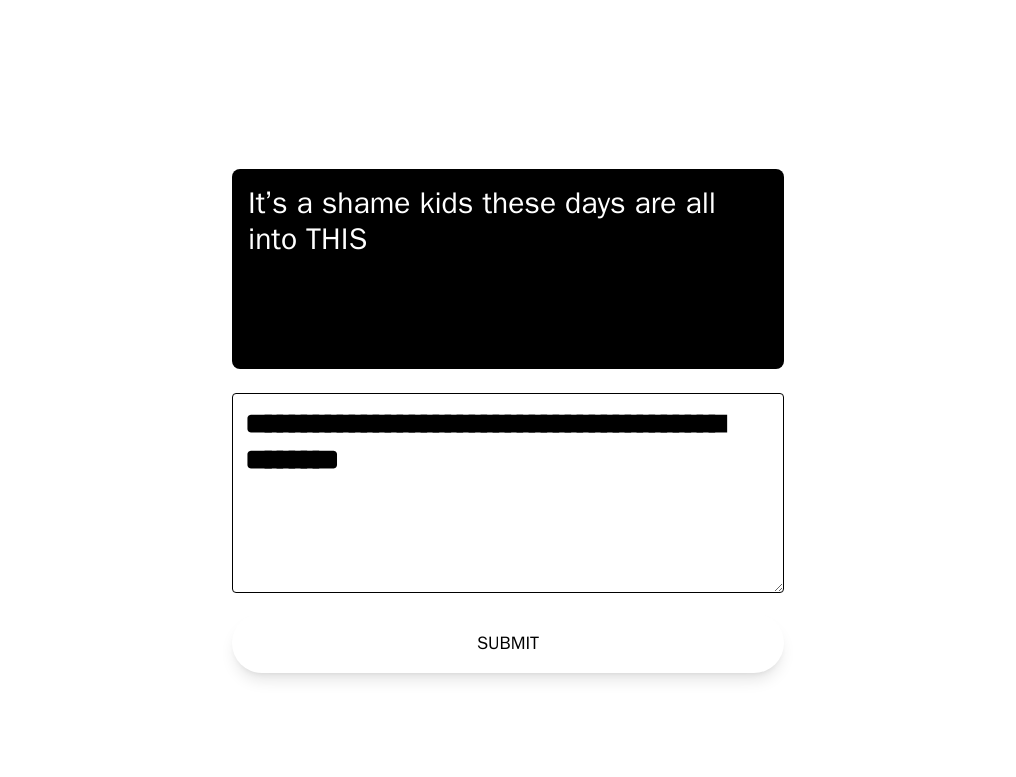 type on "**********" 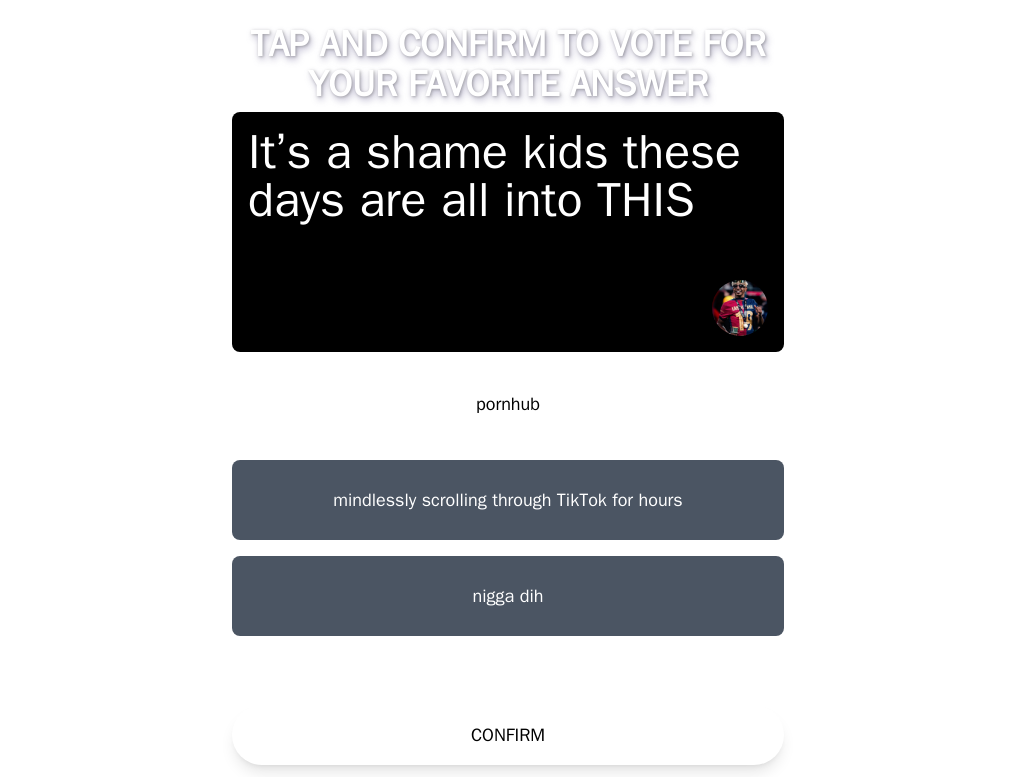 click on "mindlessly scrolling through TikTok for hours" at bounding box center [508, 500] 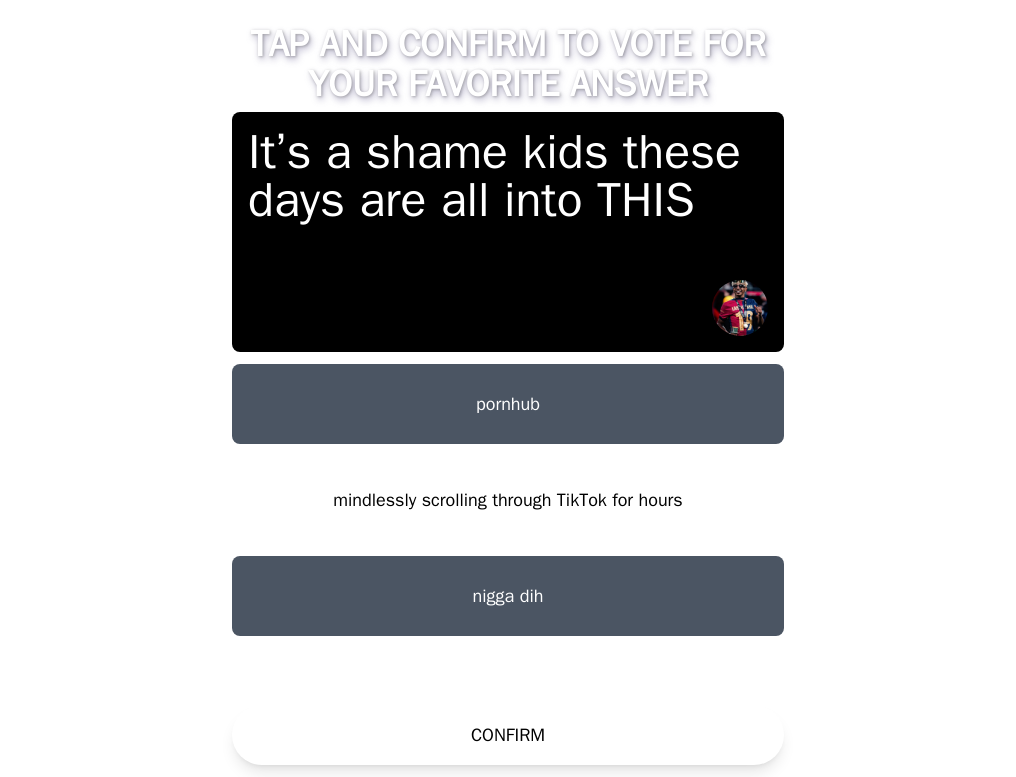 click on "nigga dih" at bounding box center (508, 596) 